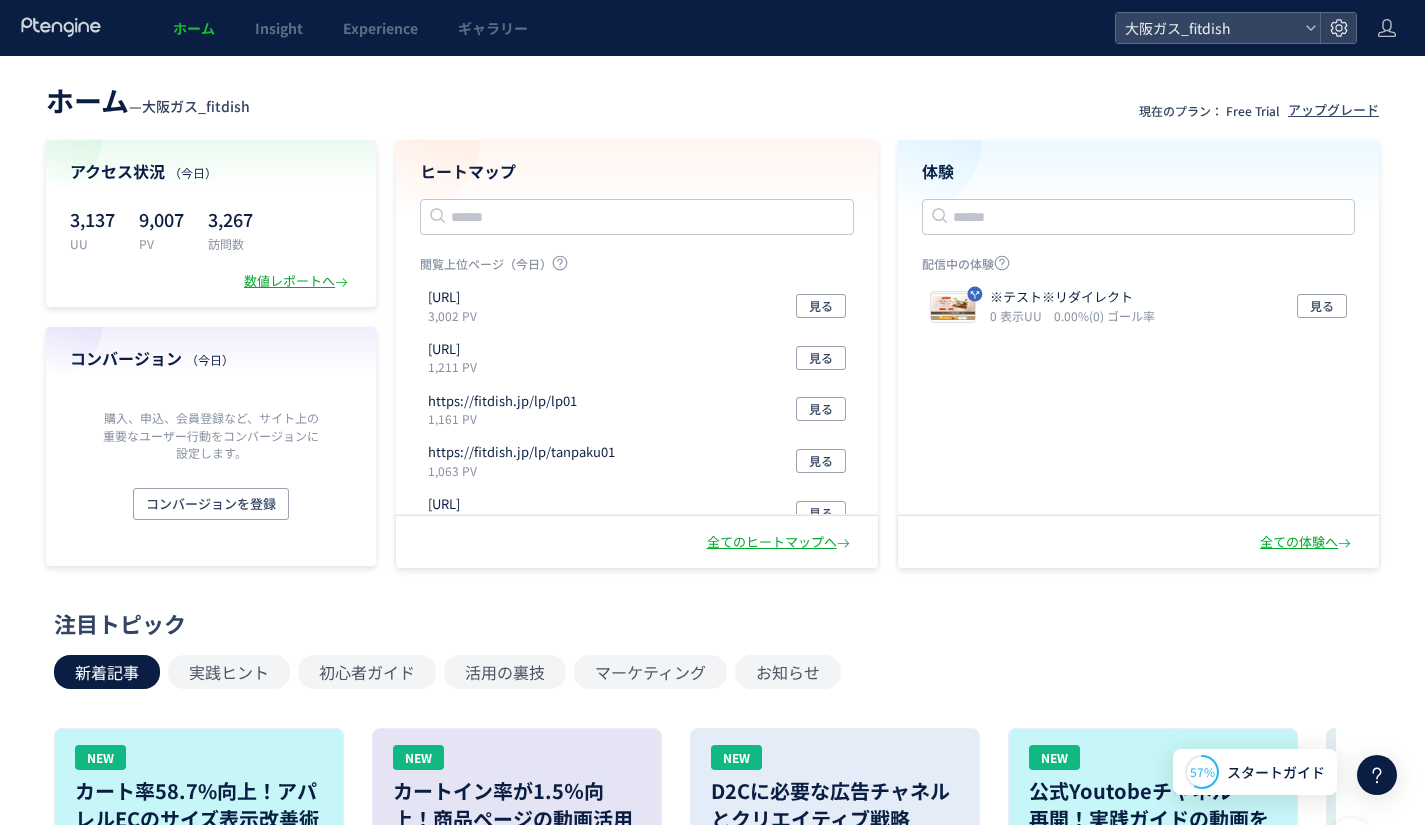 scroll, scrollTop: 0, scrollLeft: 0, axis: both 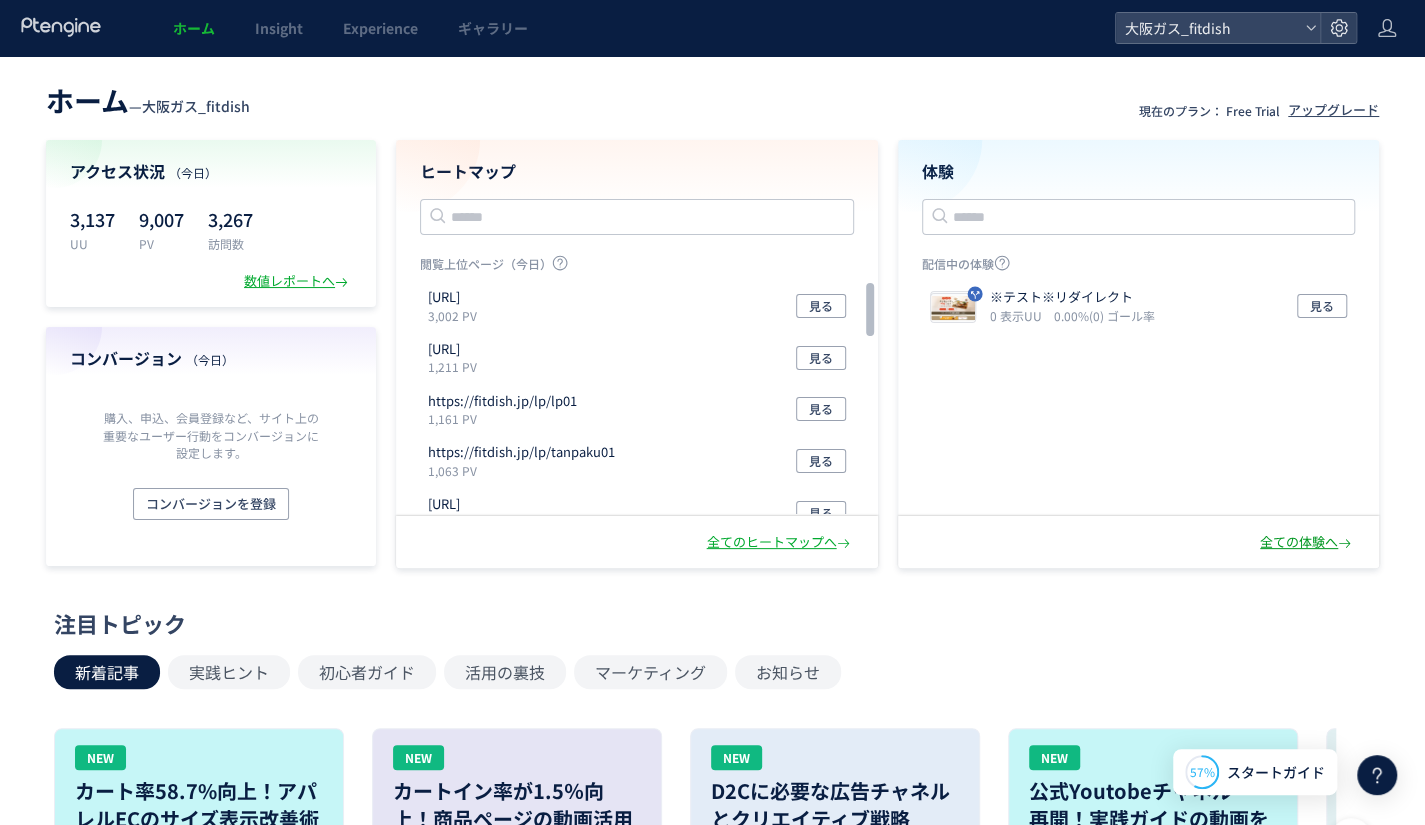 click on "全ての体験へ" at bounding box center [1307, 542] 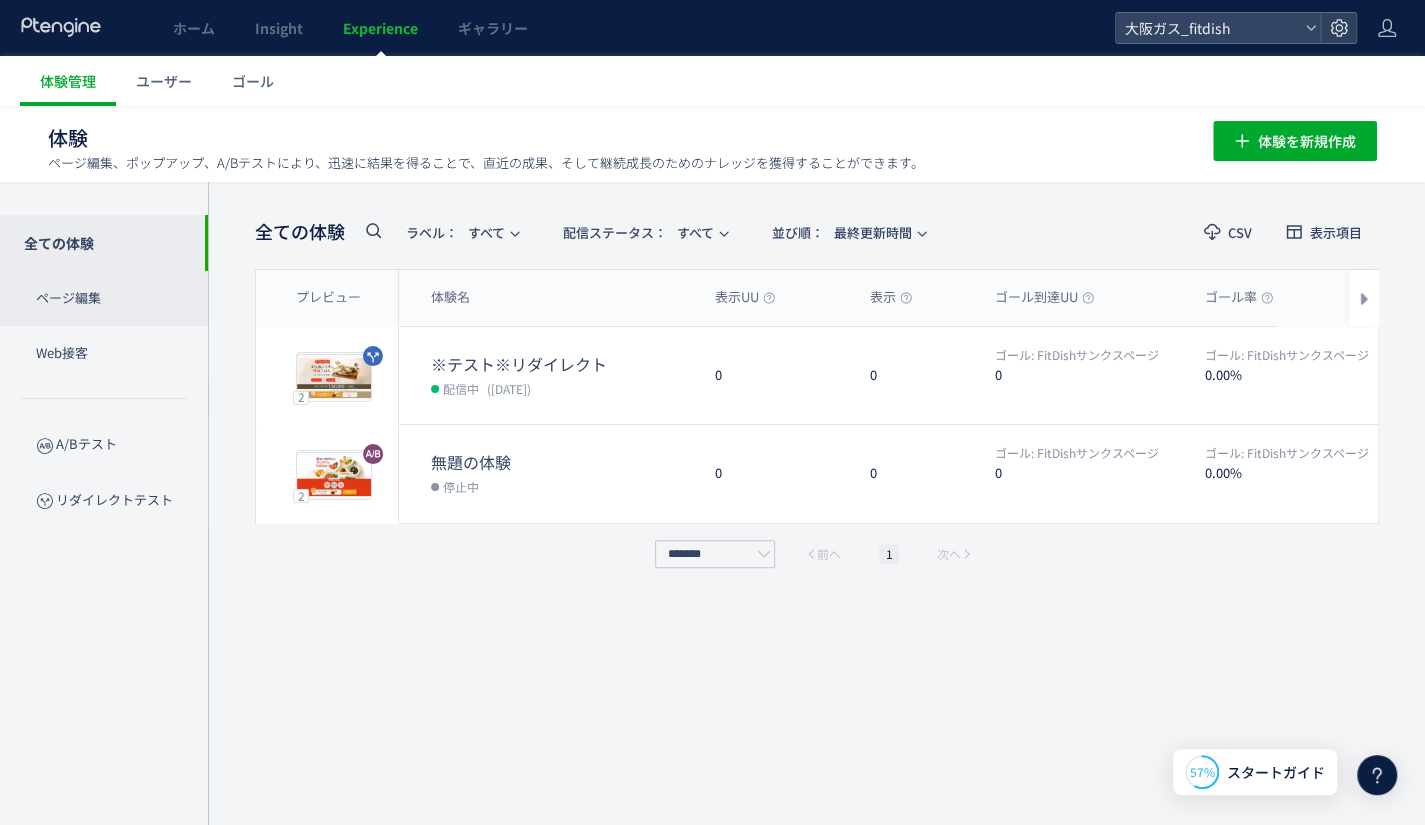 click on "ページ編集" at bounding box center (104, 298) 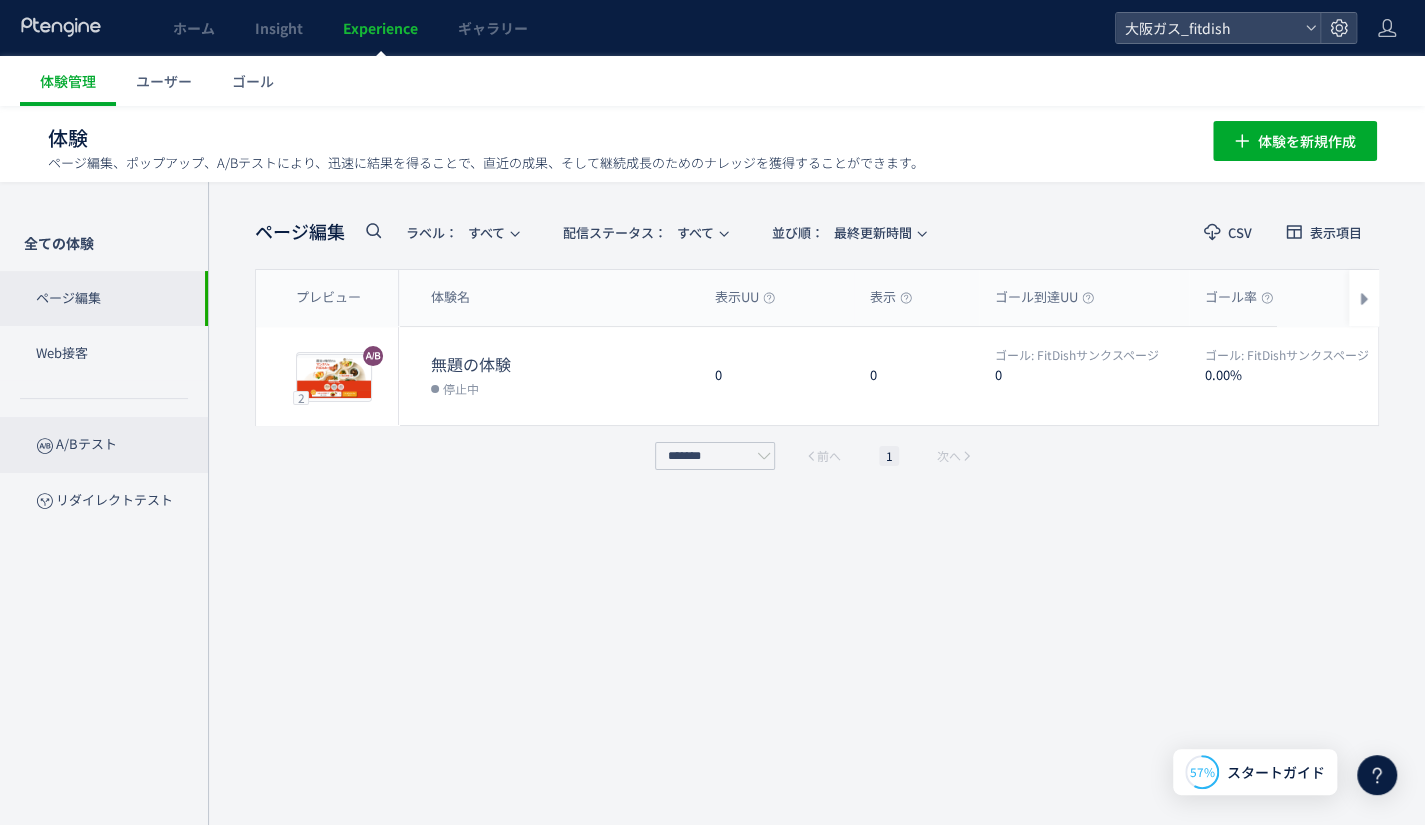 click on "A/Bテスト" at bounding box center (104, 444) 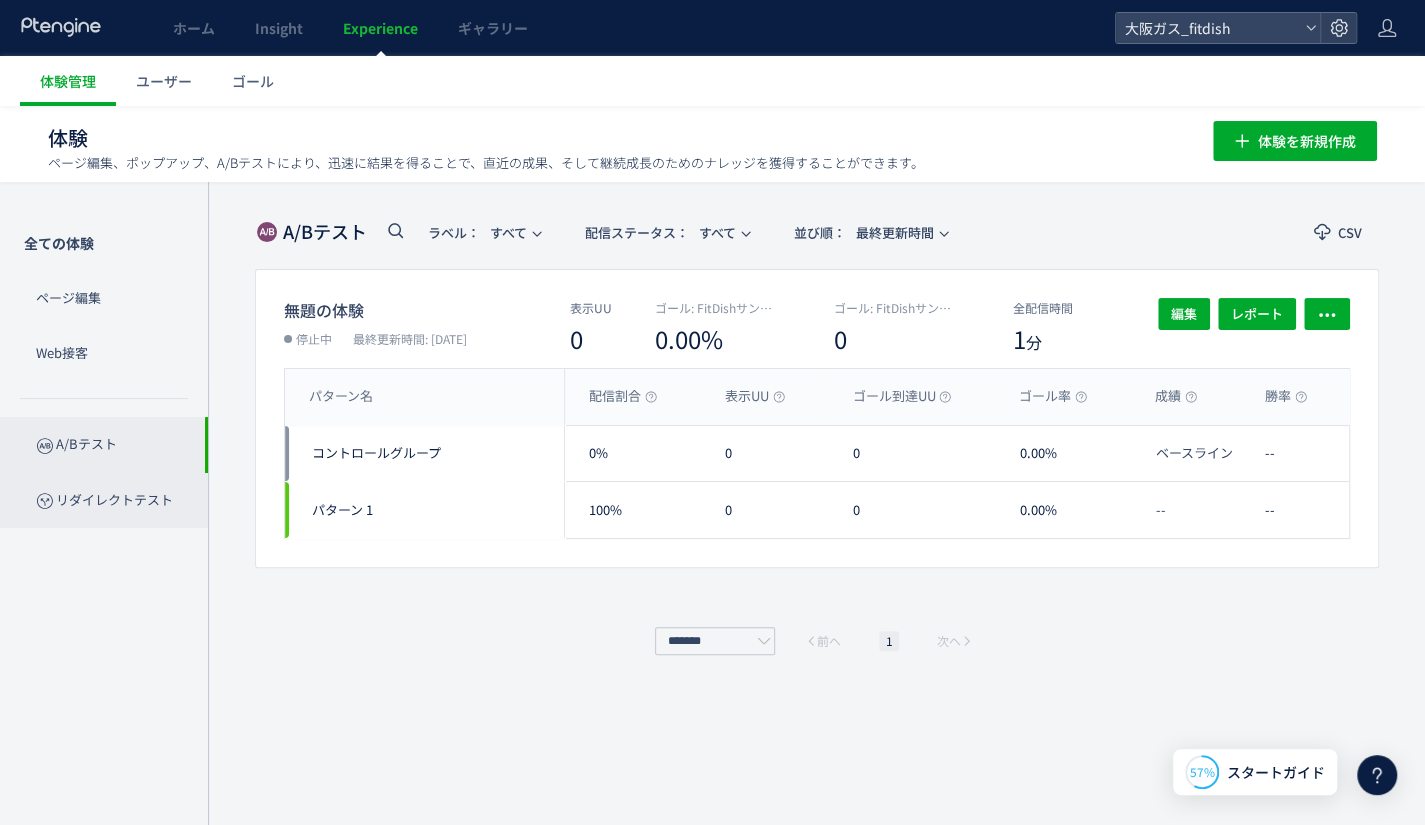 click on "リダイレクトテスト" at bounding box center [104, 500] 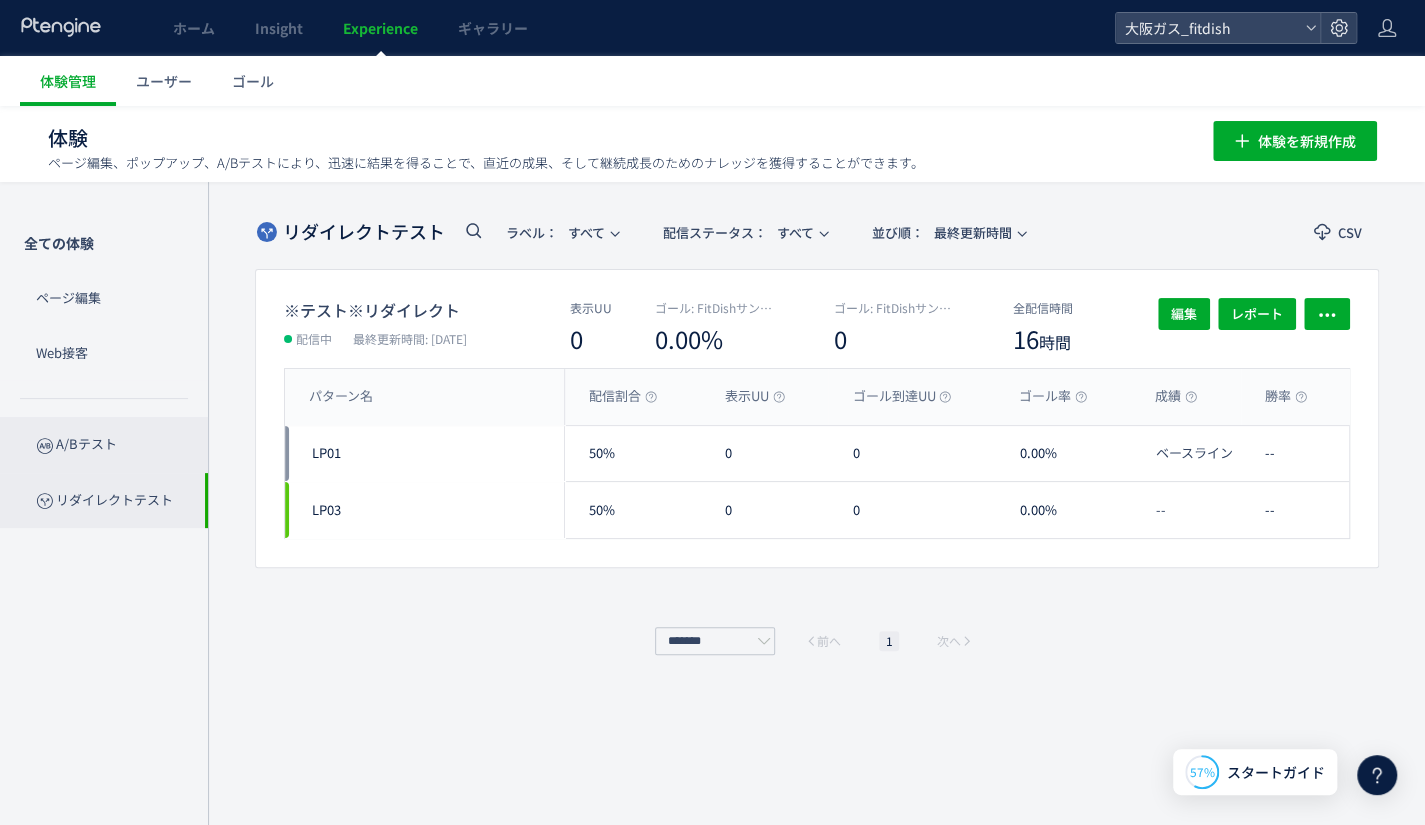 click on "A/Bテスト" at bounding box center [104, 444] 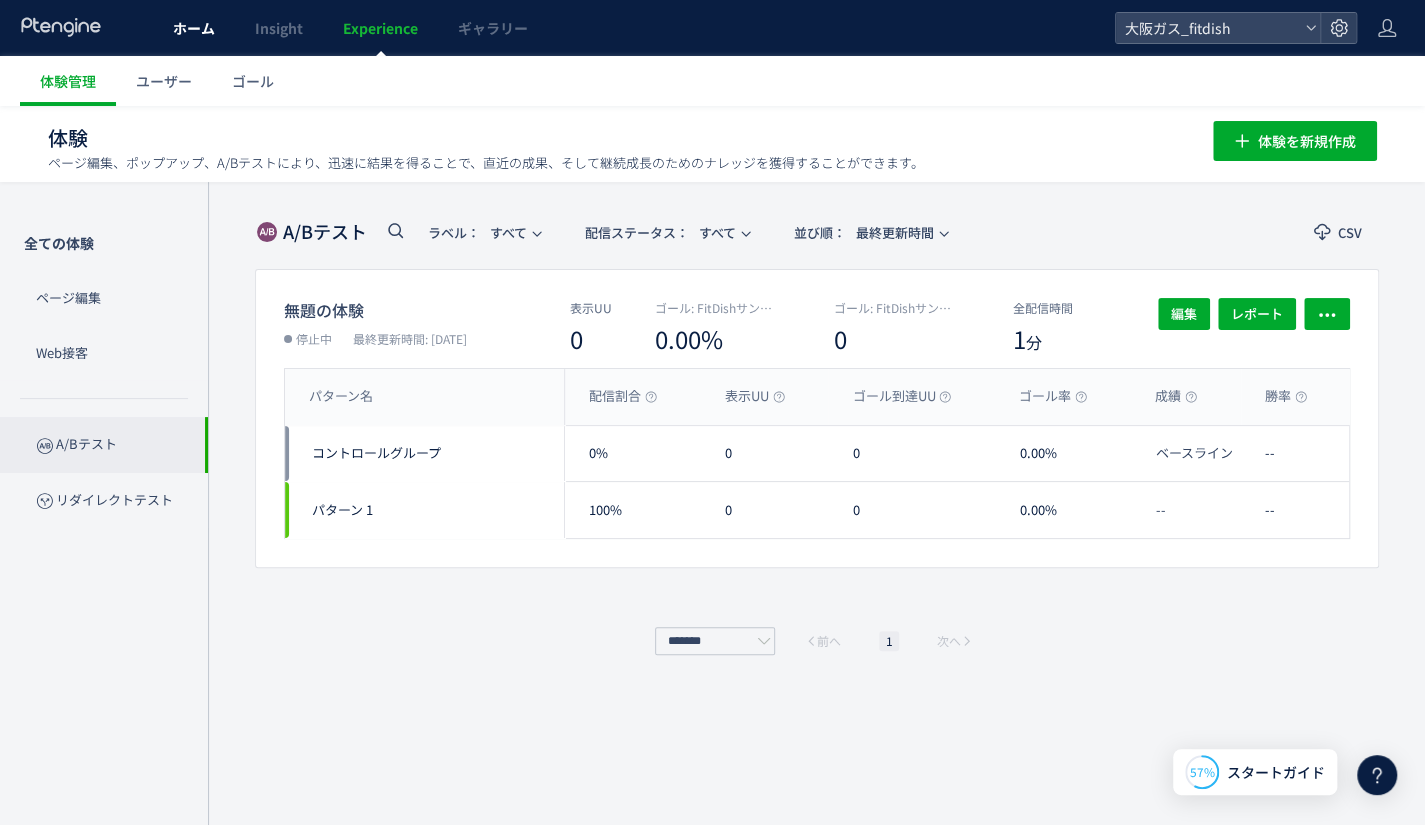 click on "ホーム" at bounding box center (194, 28) 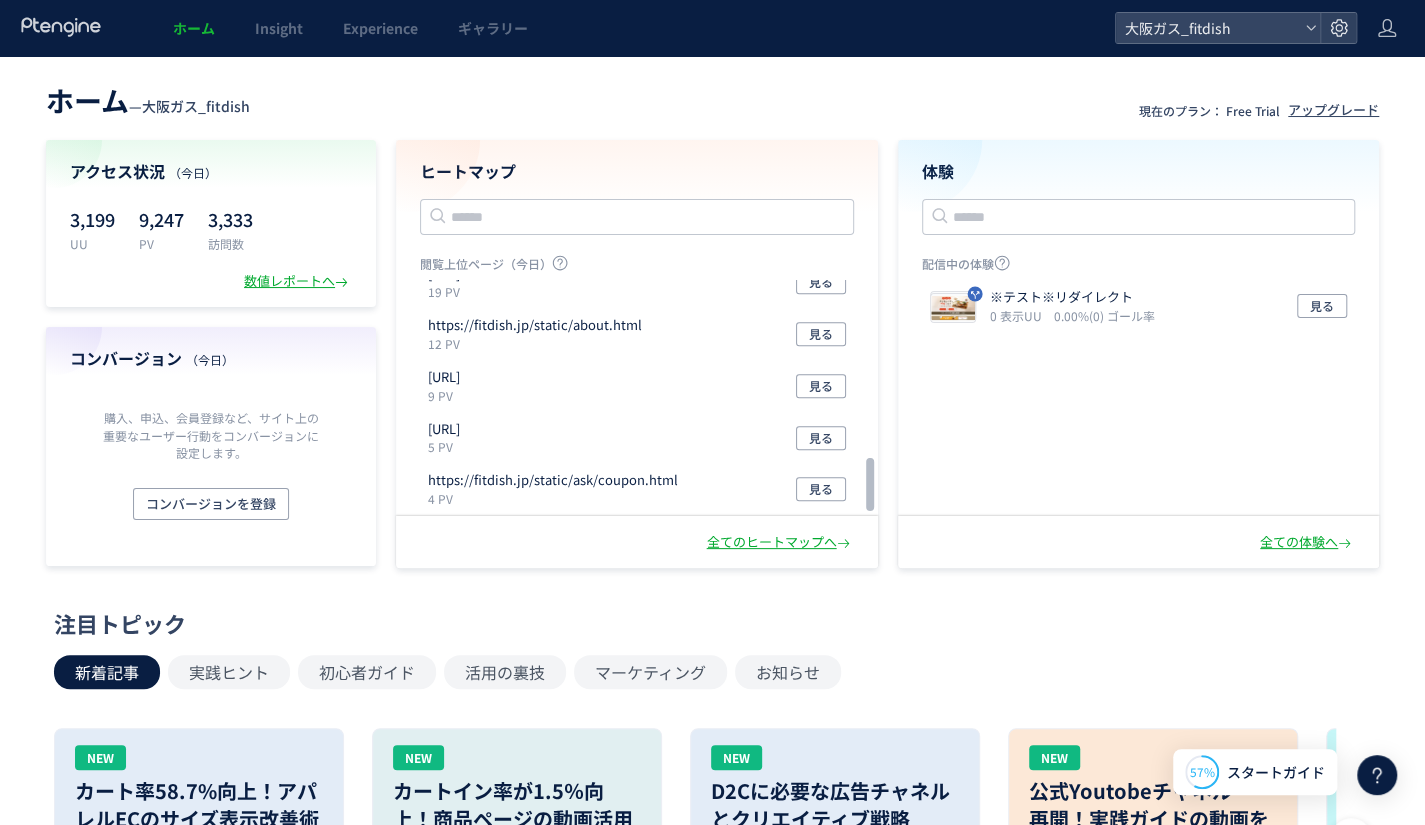 scroll, scrollTop: 800, scrollLeft: 0, axis: vertical 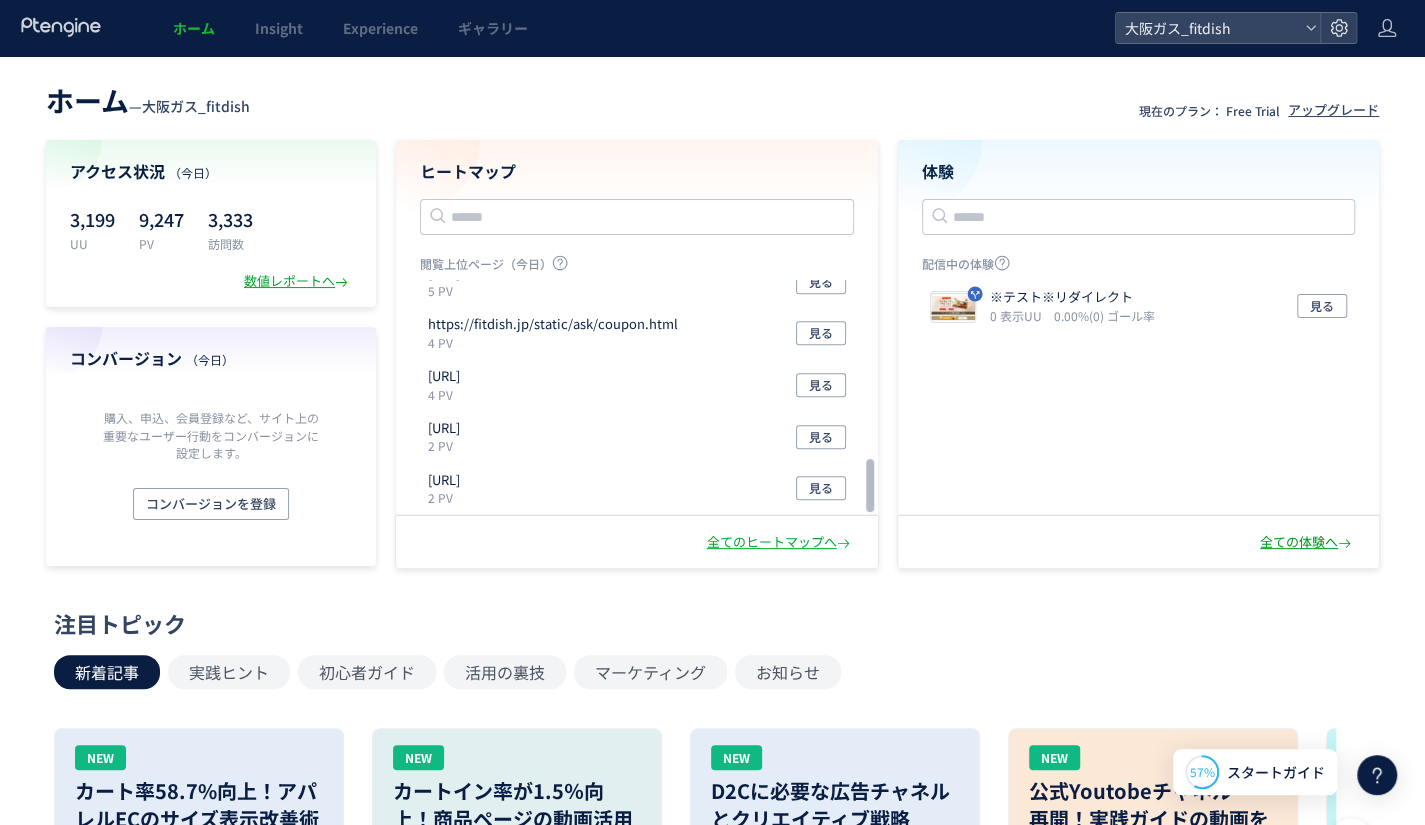 click on "全ての体験へ" at bounding box center [1307, 542] 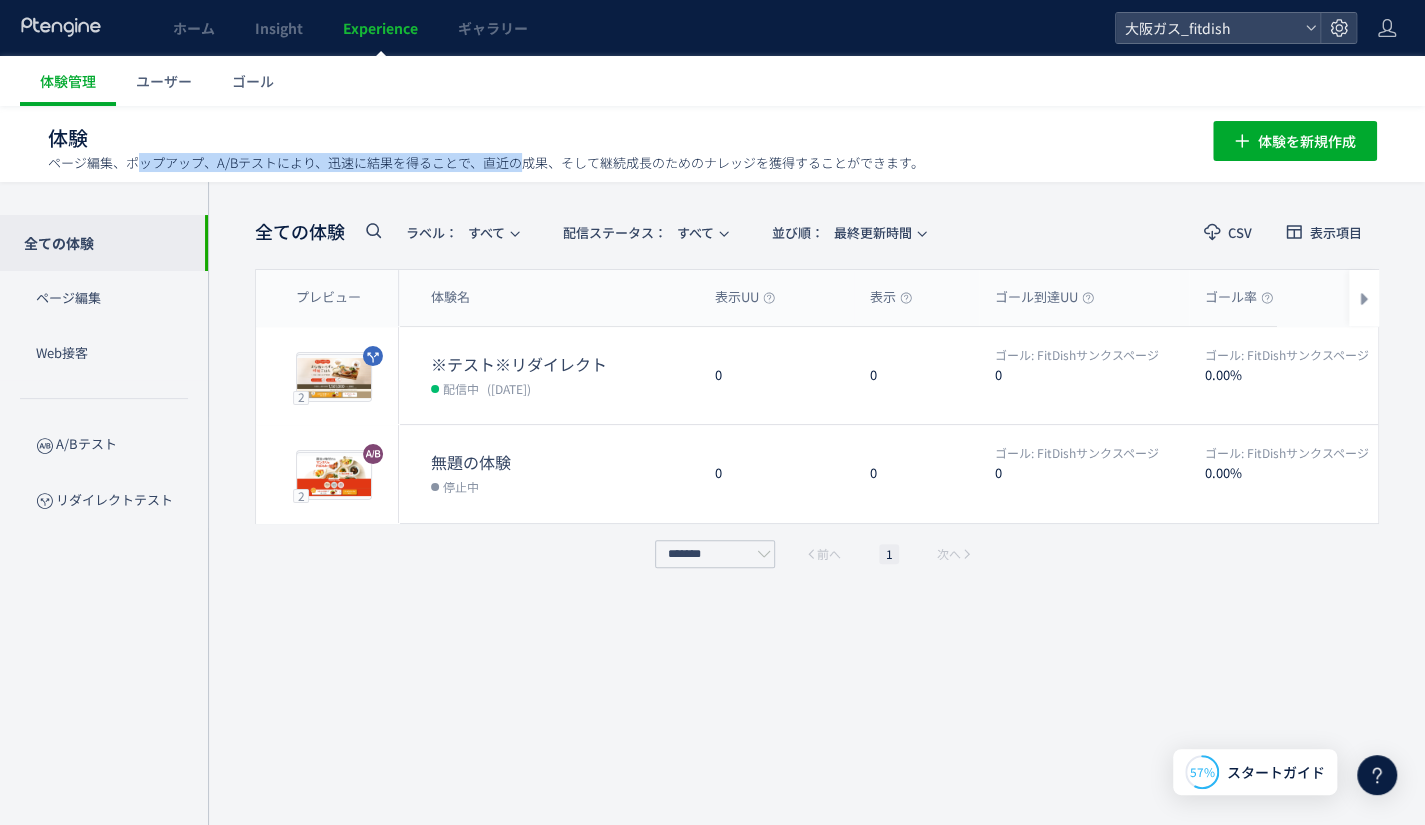 drag, startPoint x: 134, startPoint y: 160, endPoint x: 522, endPoint y: 159, distance: 388.00128 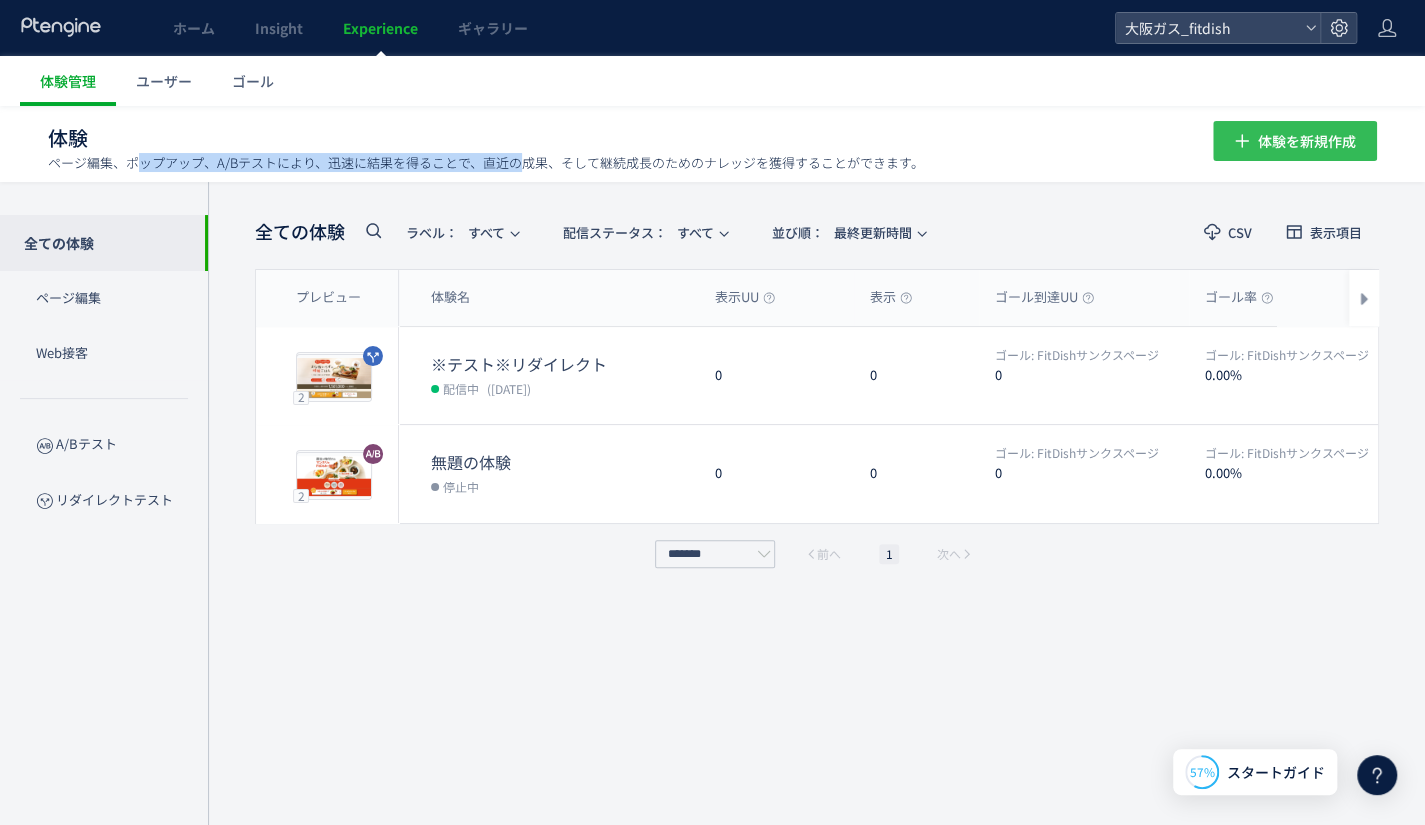 click on "体験を新規作成" at bounding box center [1307, 141] 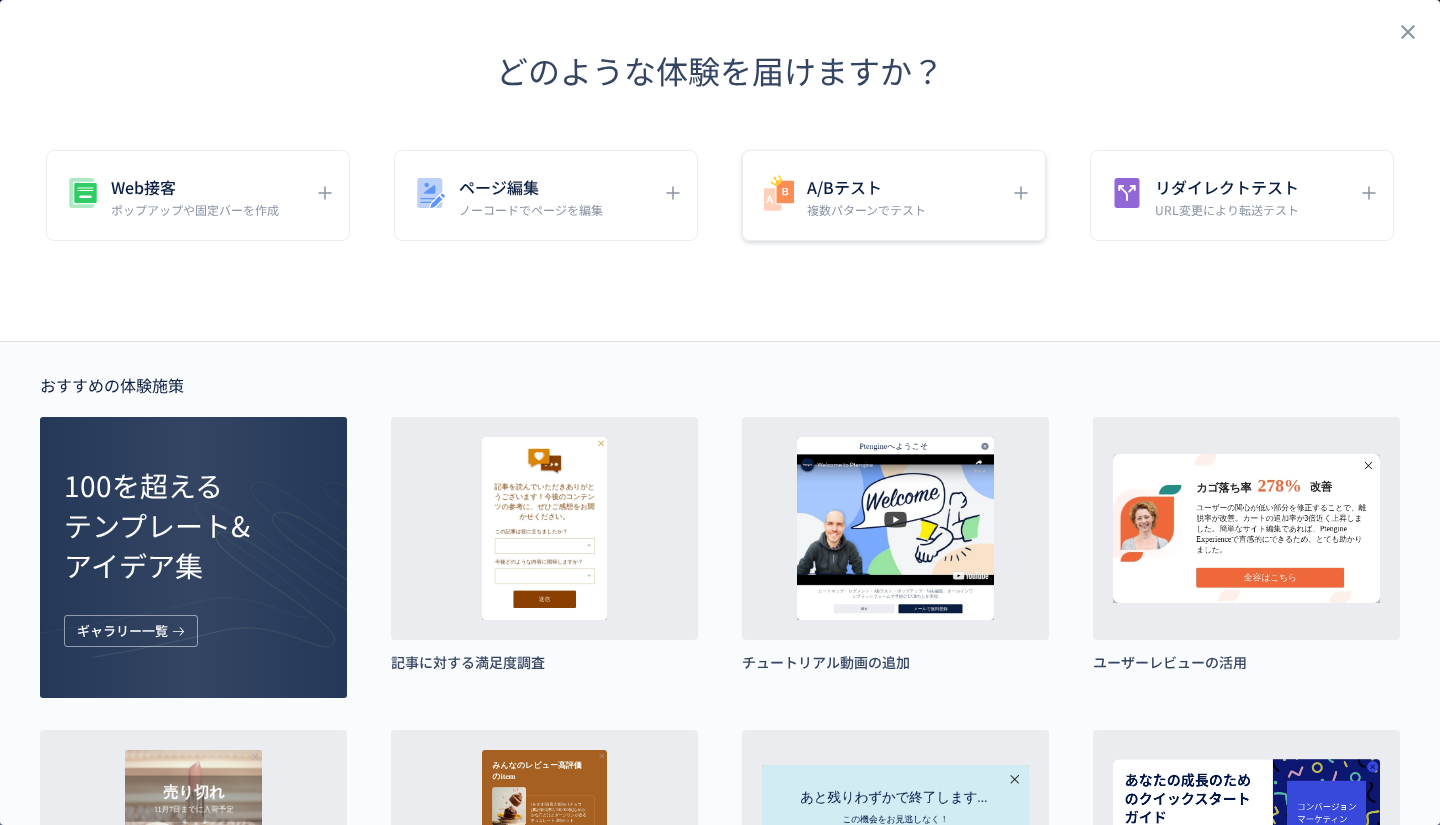 click on "A/Bテスト 複数パターンでテスト" at bounding box center (879, 195) 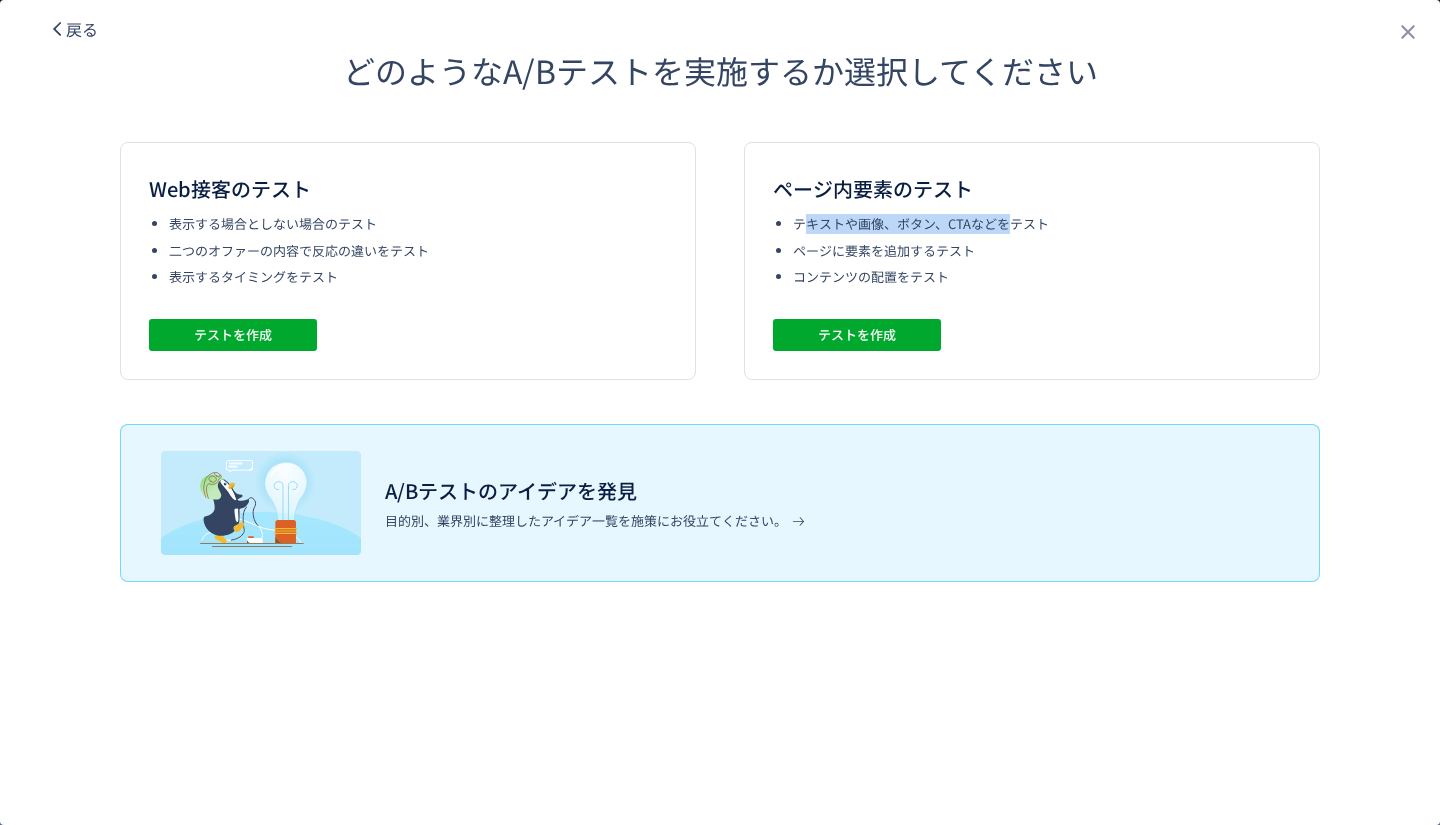 drag, startPoint x: 1010, startPoint y: 226, endPoint x: 810, endPoint y: 226, distance: 200 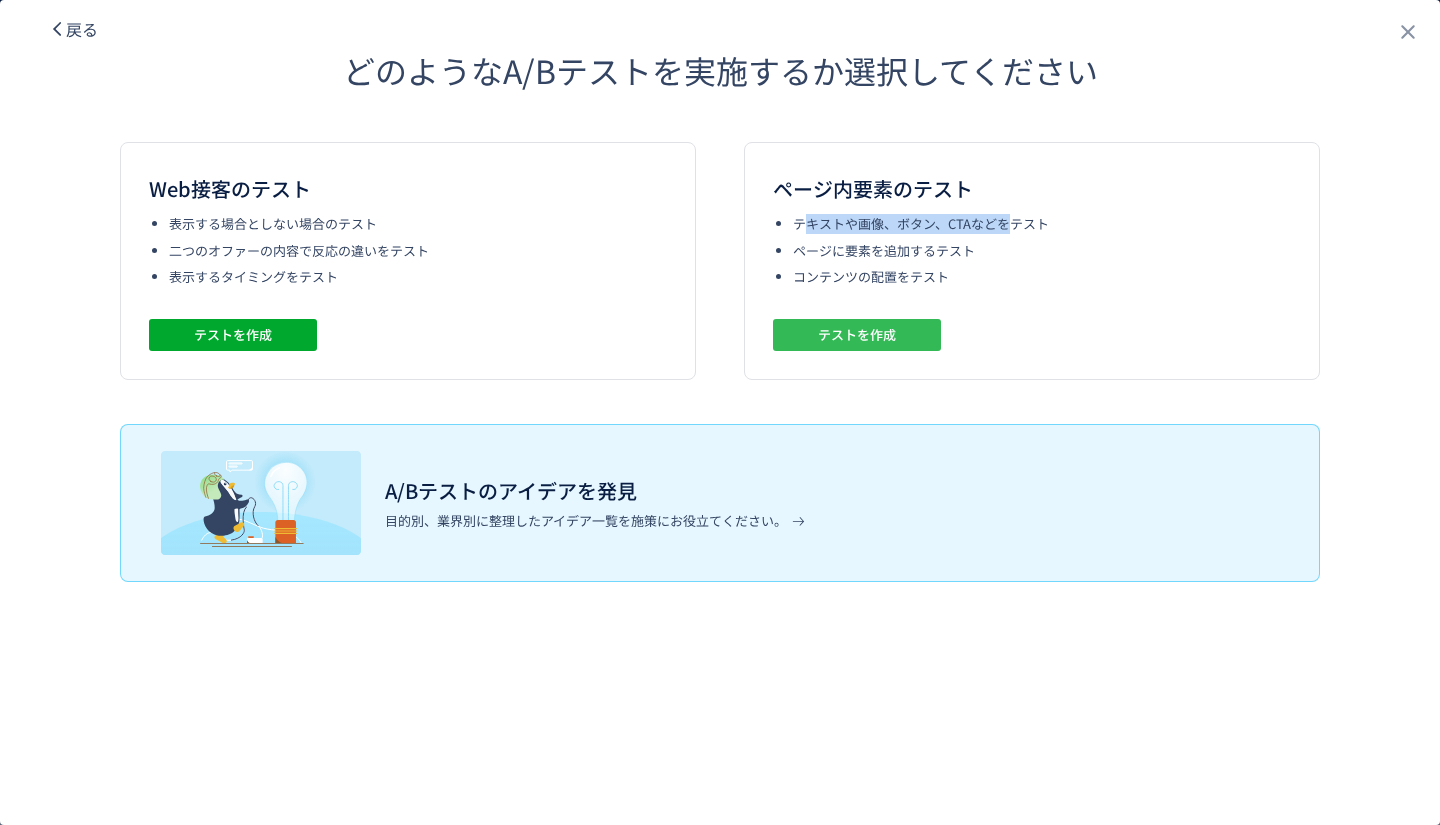 click on "テストを作成" at bounding box center (857, 335) 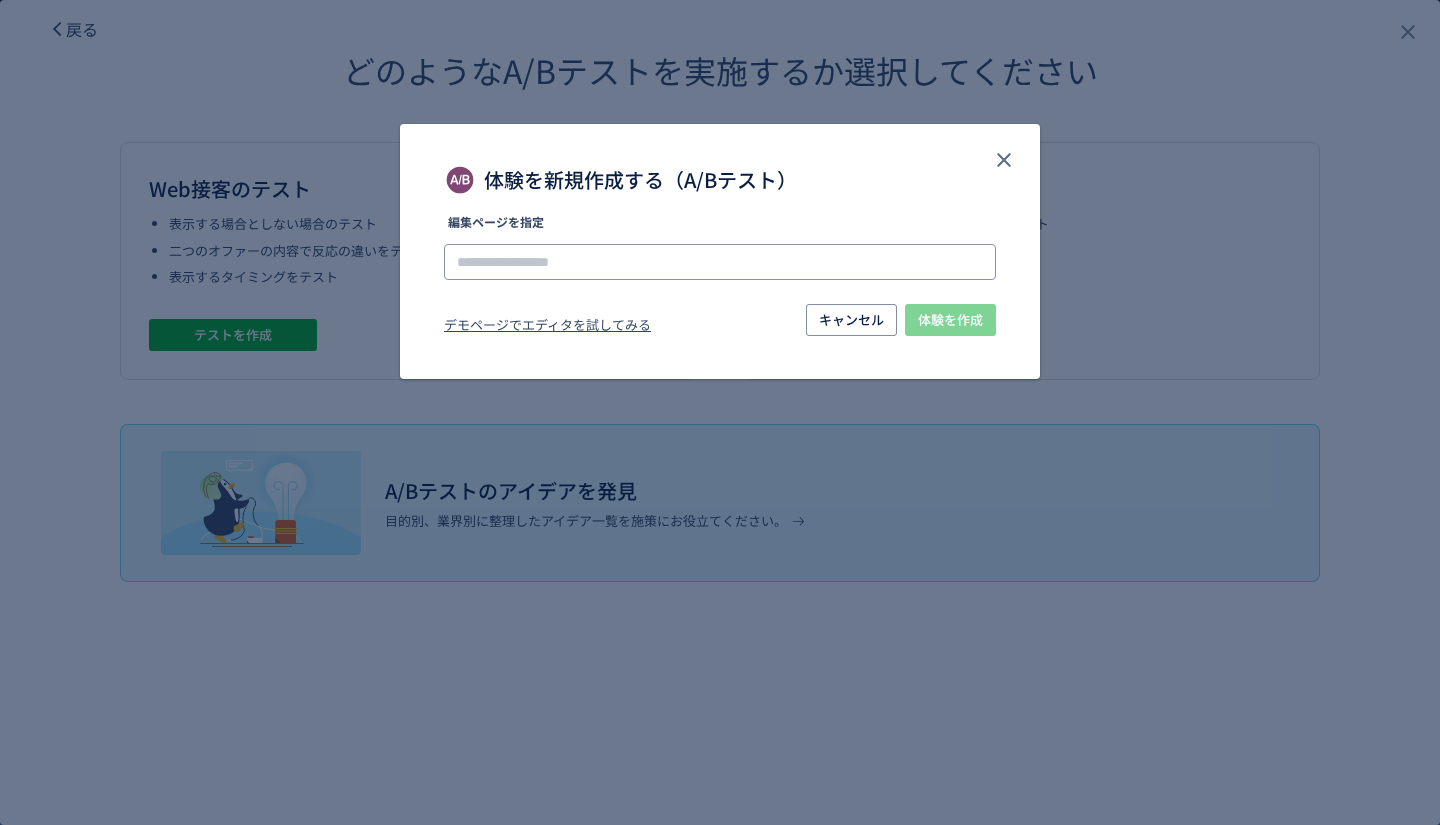 click 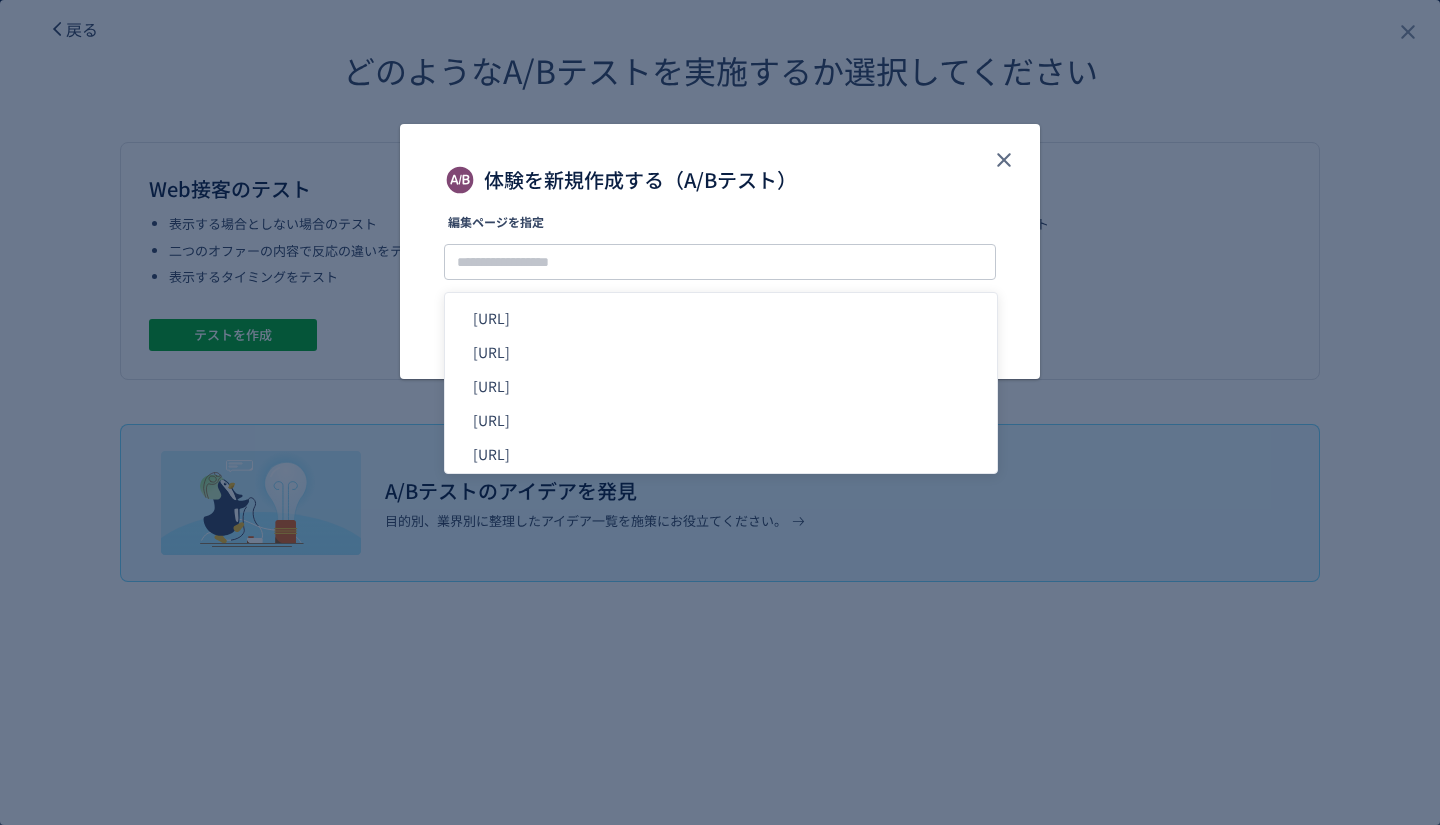 click on "編集ページを指定" 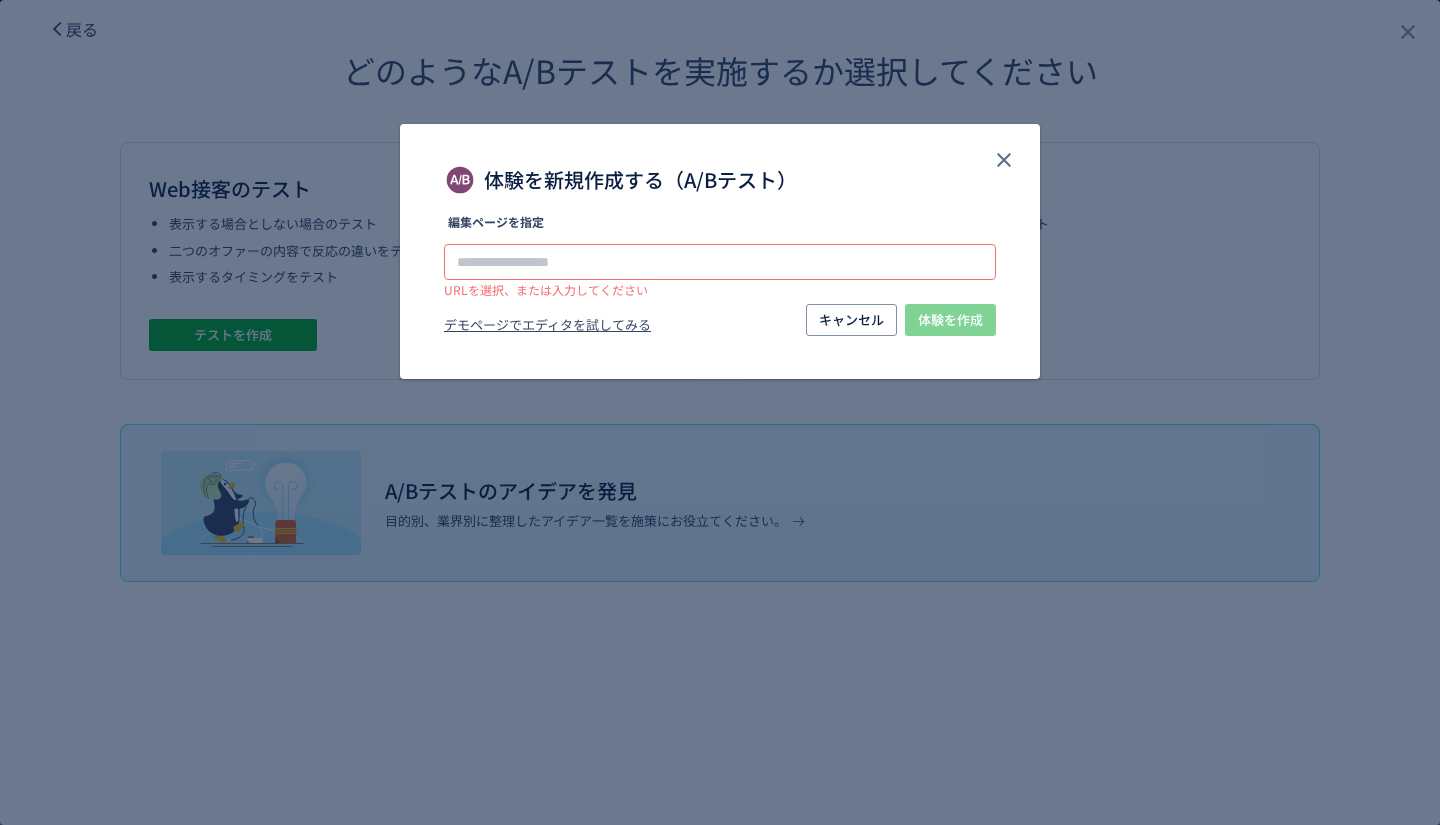 click 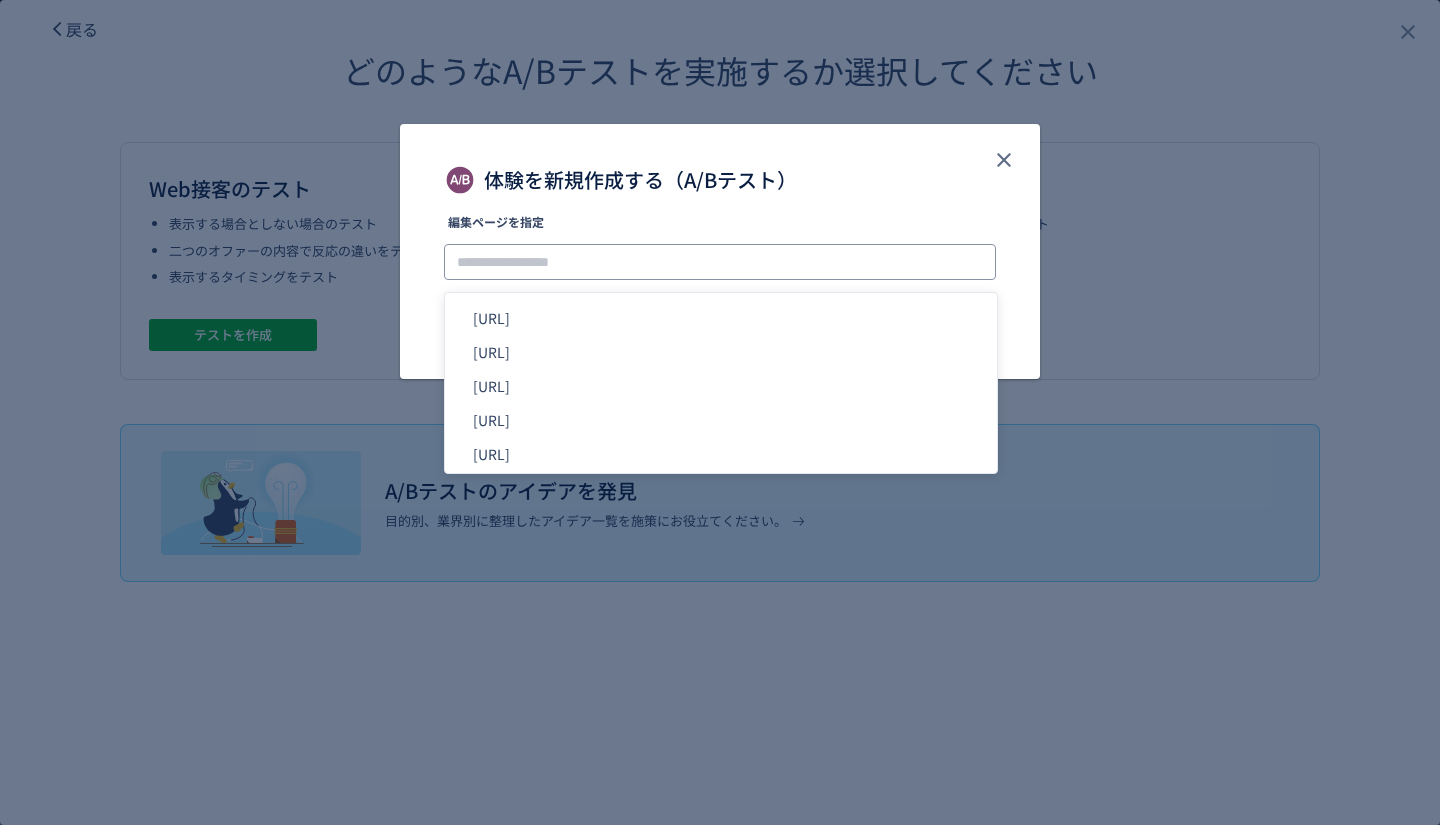 paste on "**********" 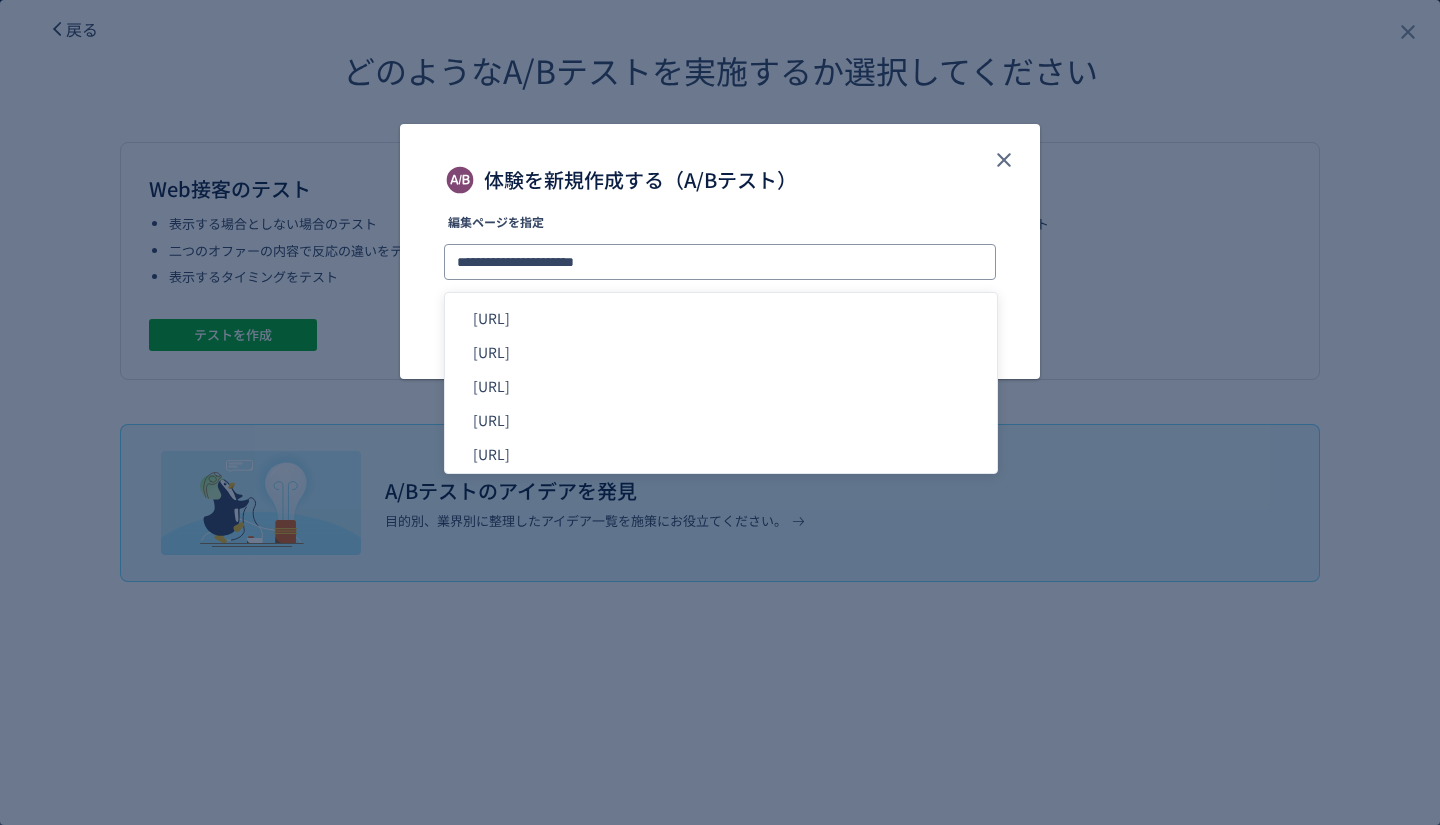 type on "**********" 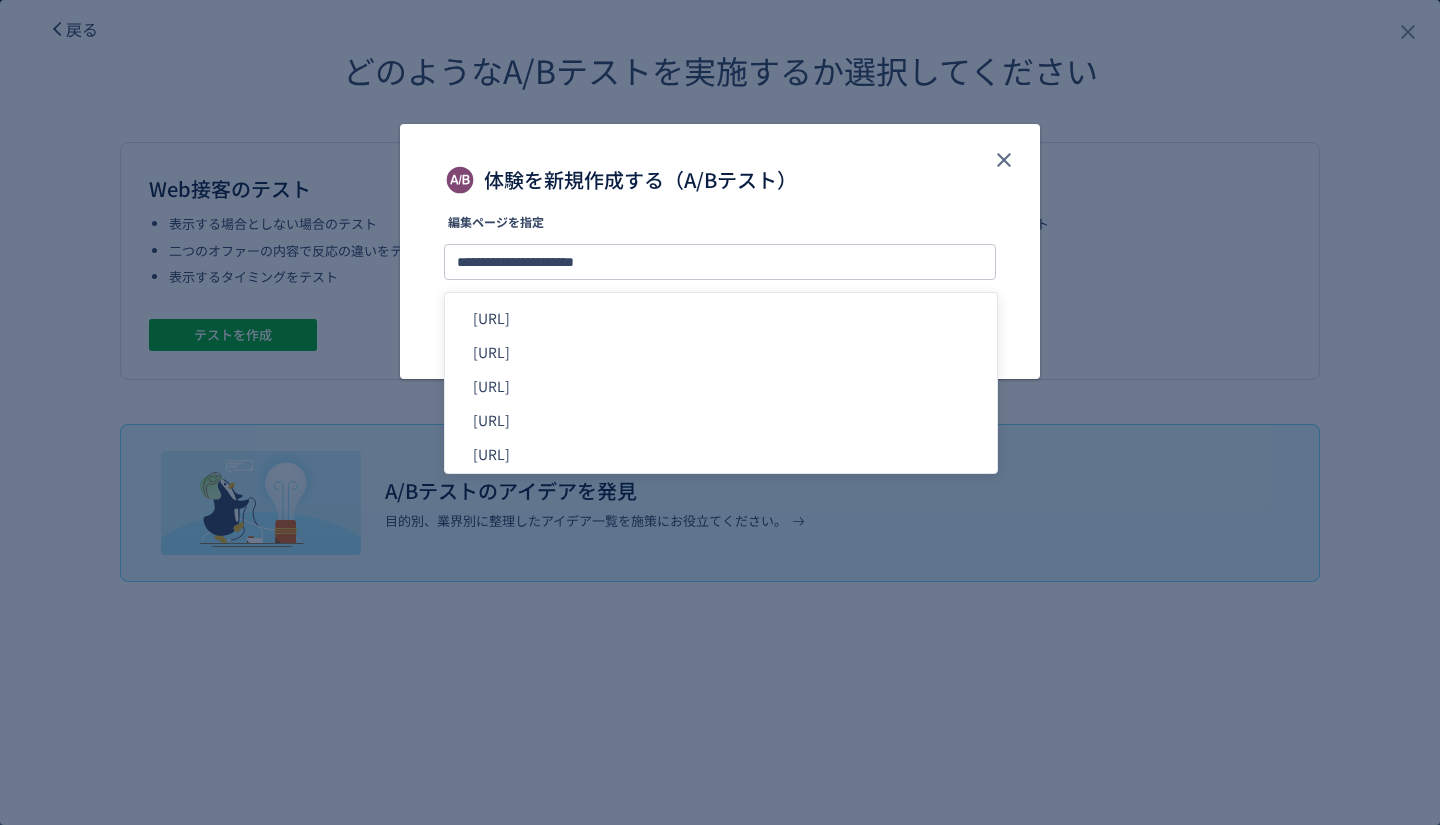 click on "体験を新規作成する（A/Bテスト）" 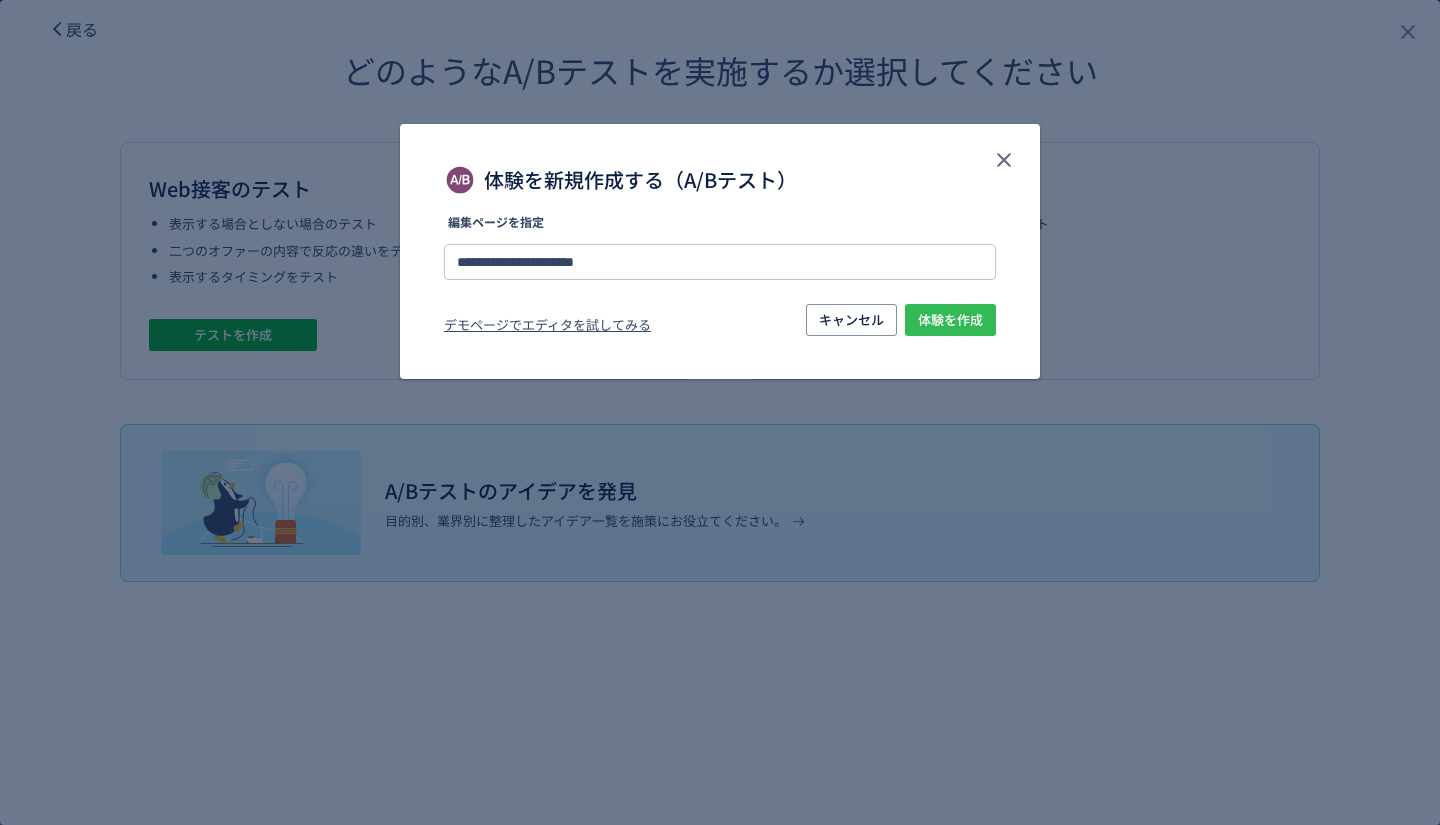 click on "体験を作成" at bounding box center (950, 320) 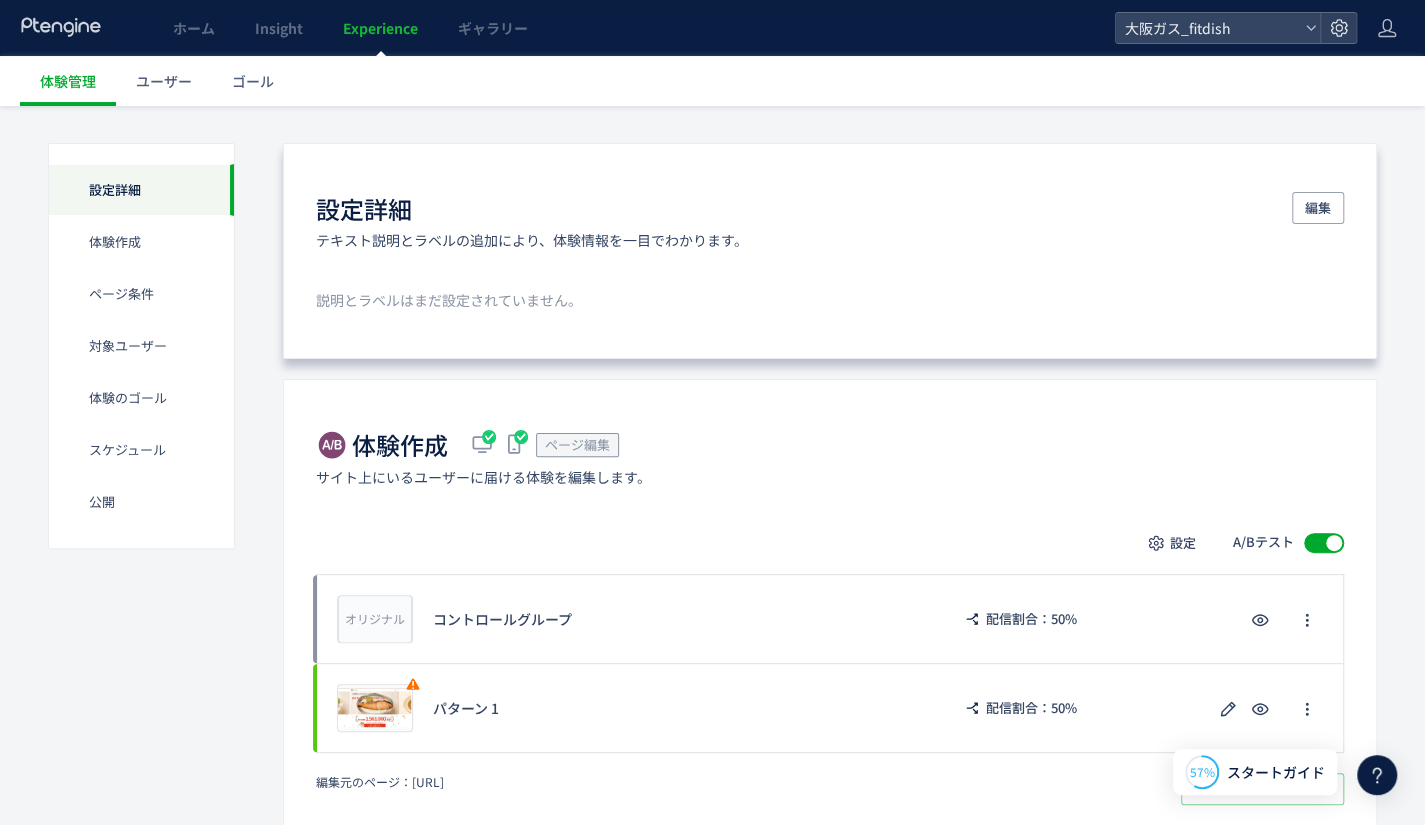 scroll, scrollTop: 100, scrollLeft: 0, axis: vertical 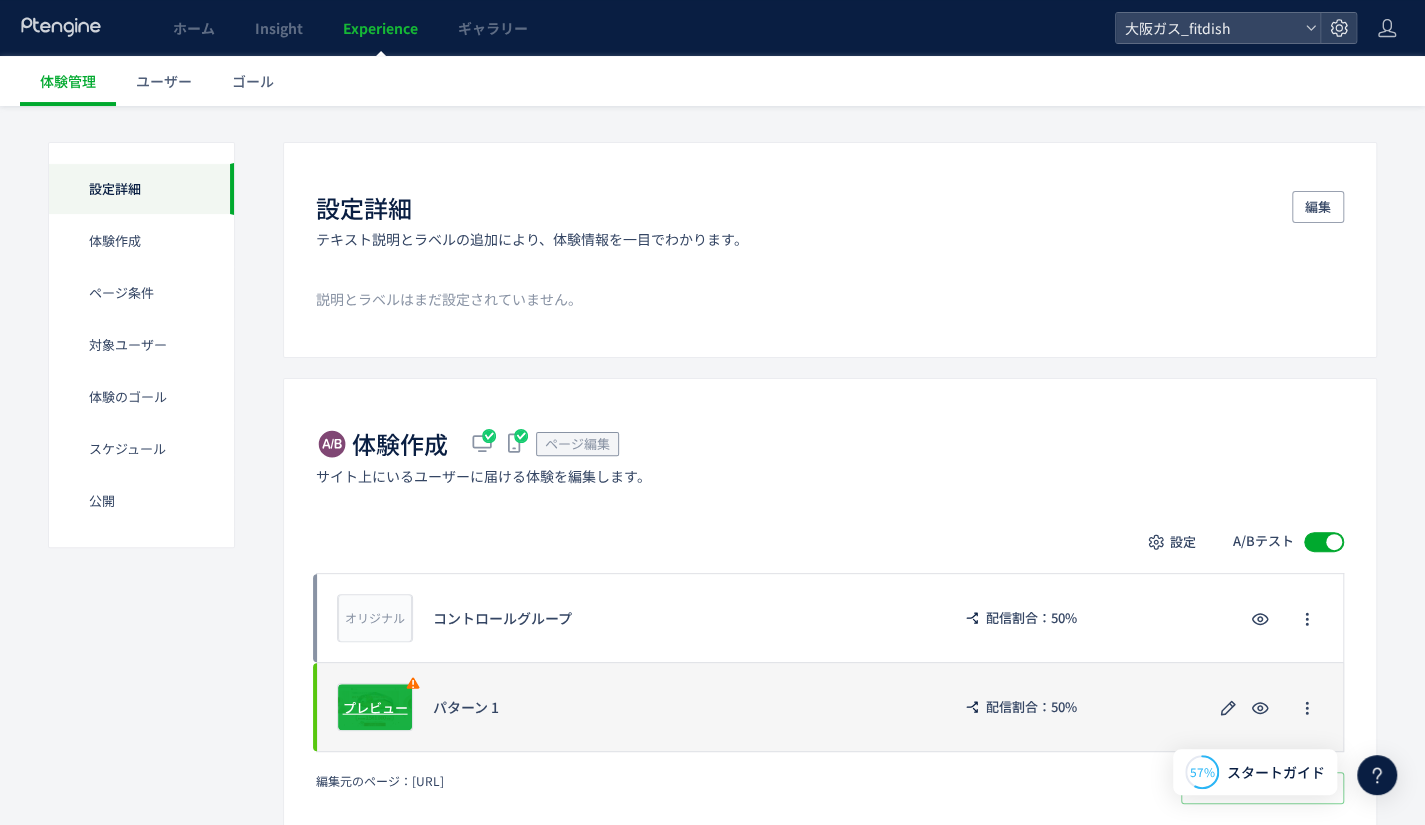 click on "プレビュー" at bounding box center [375, 706] 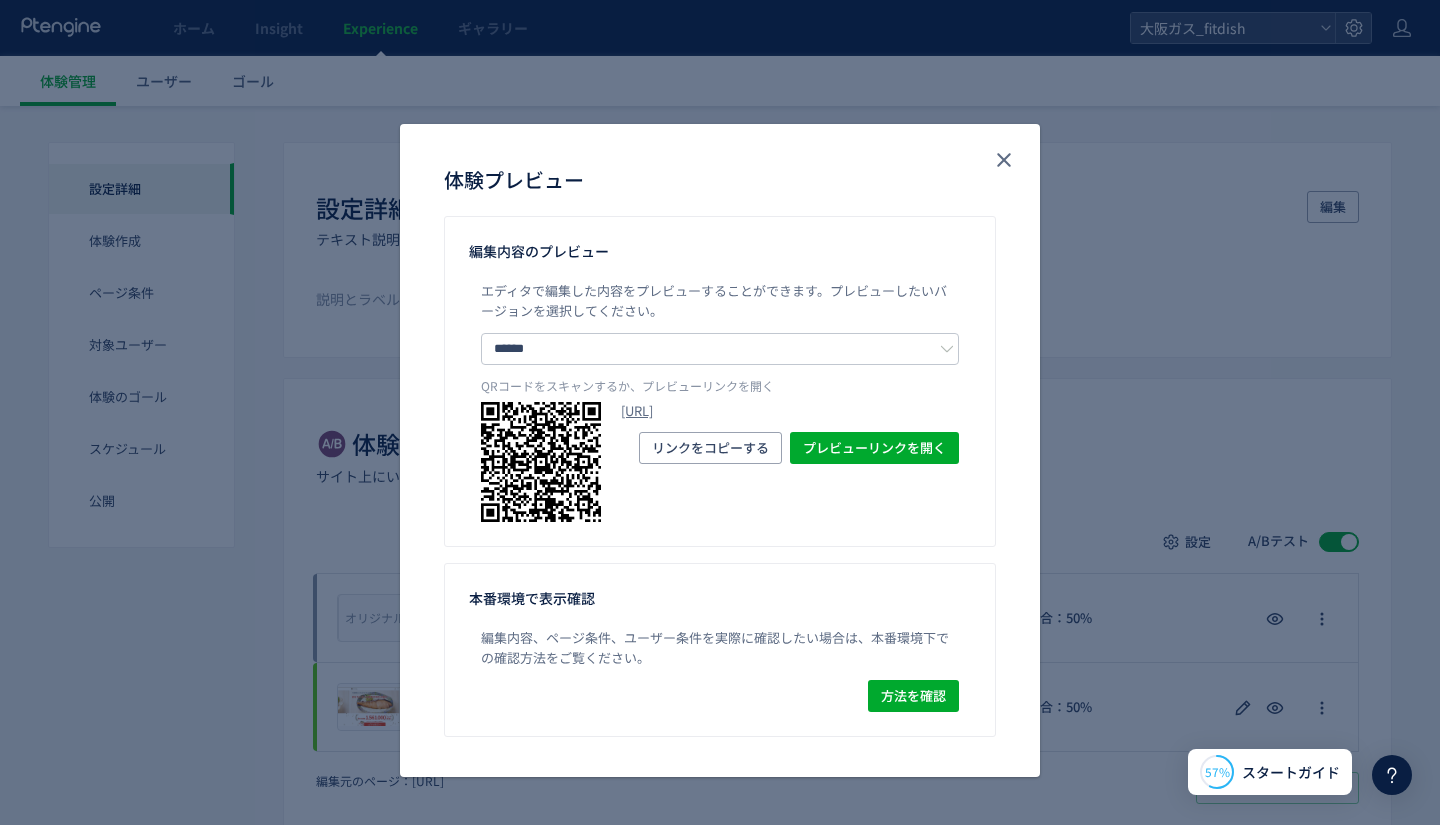 click on "[URL] [URL]" 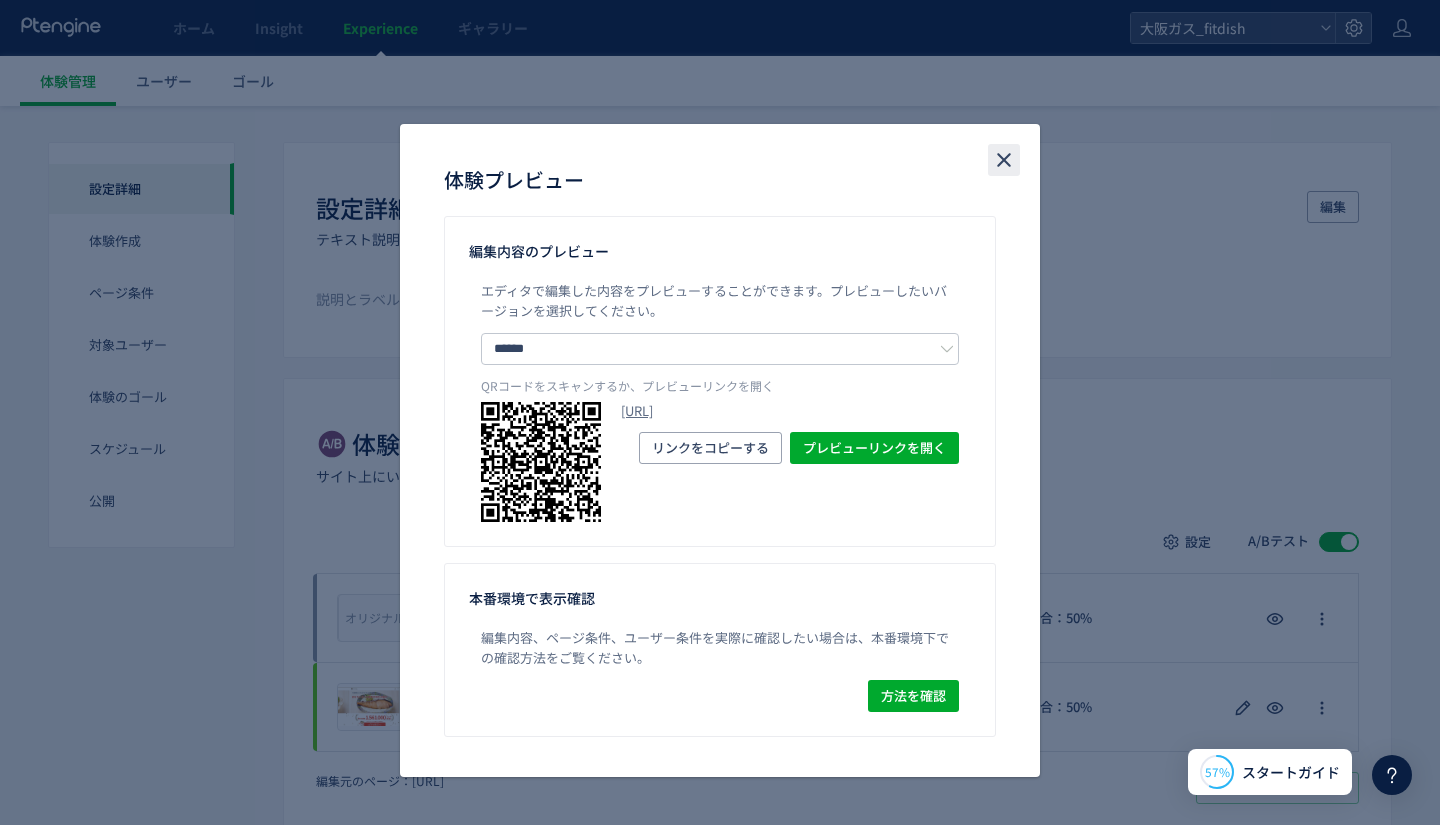 click 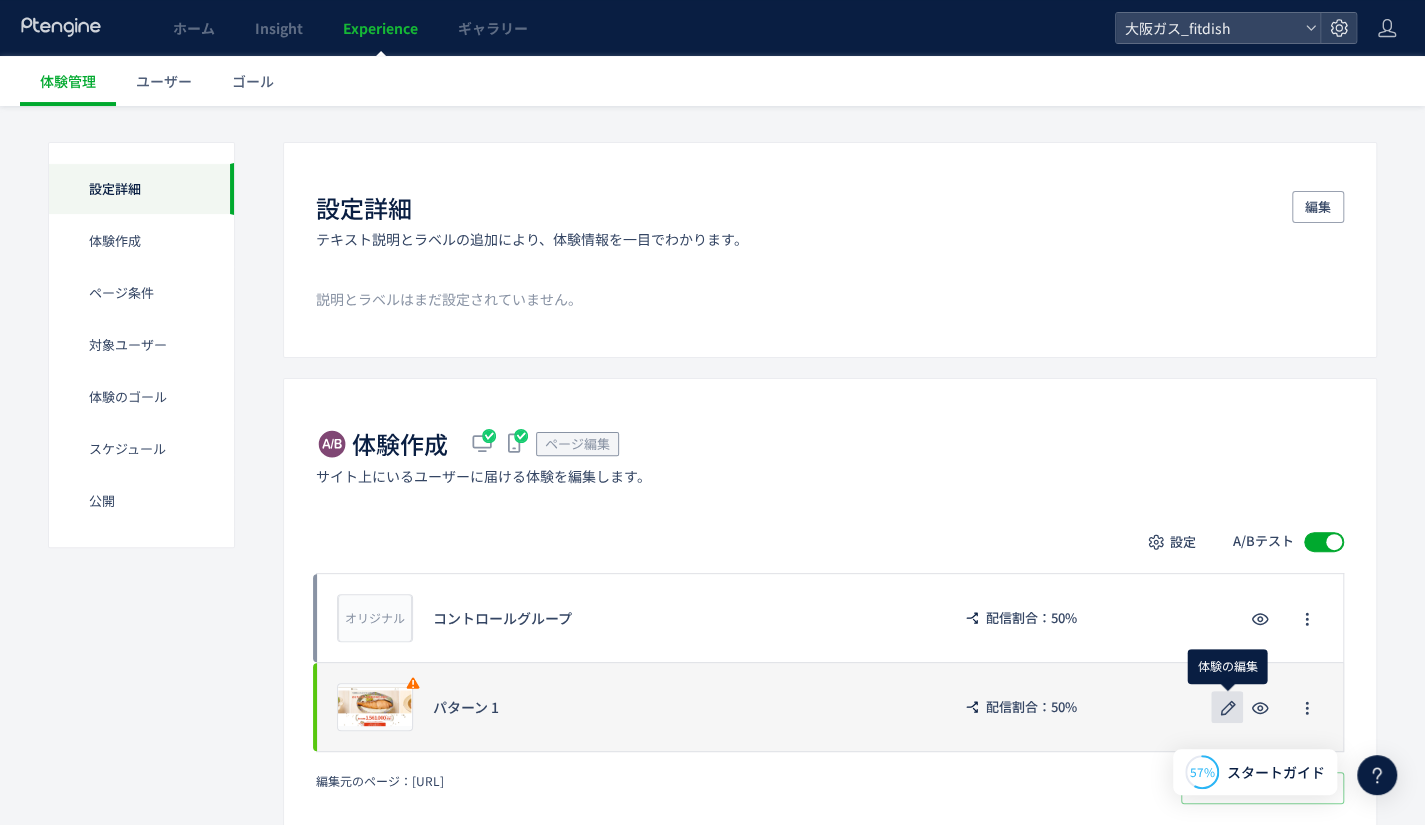 click 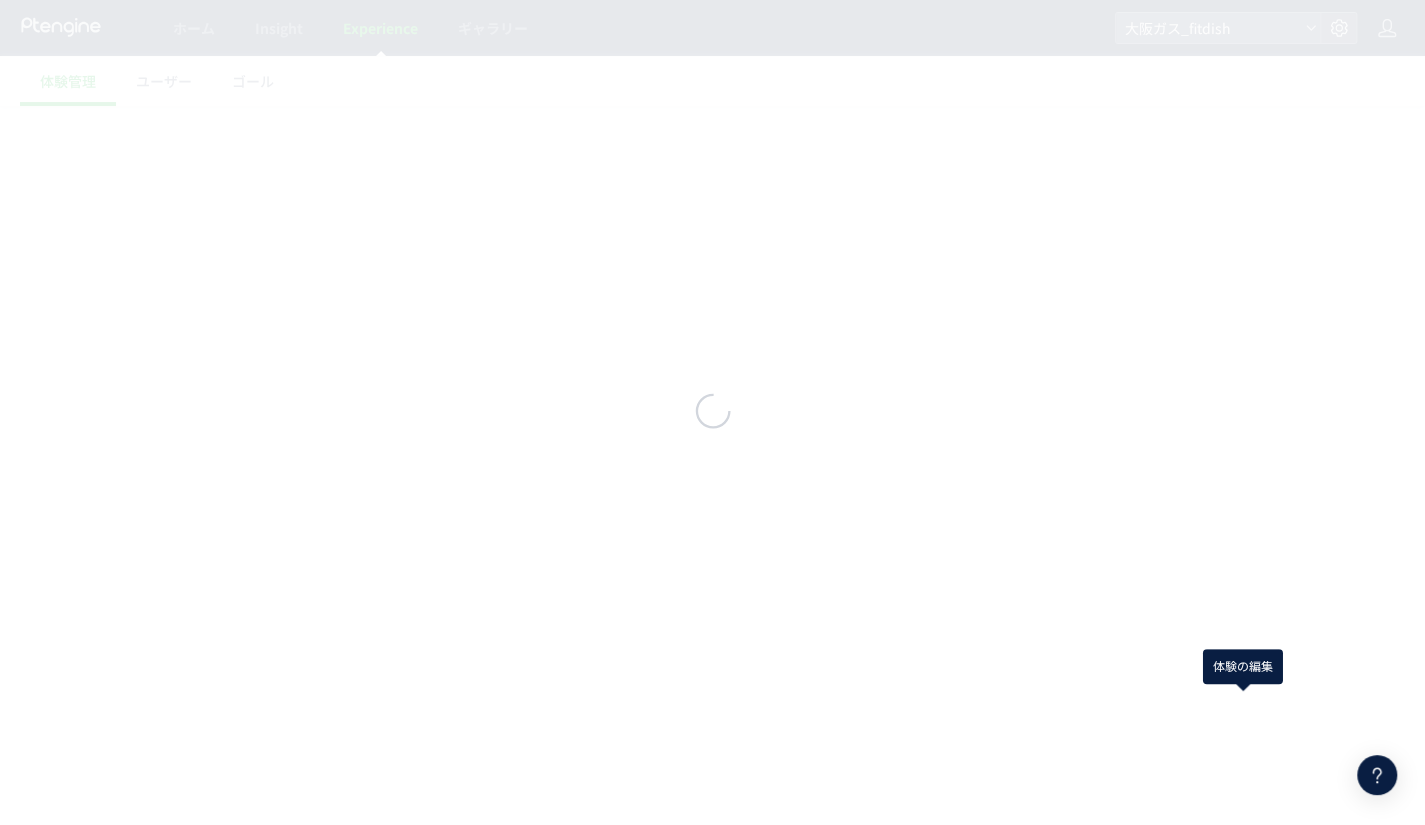 scroll, scrollTop: 0, scrollLeft: 0, axis: both 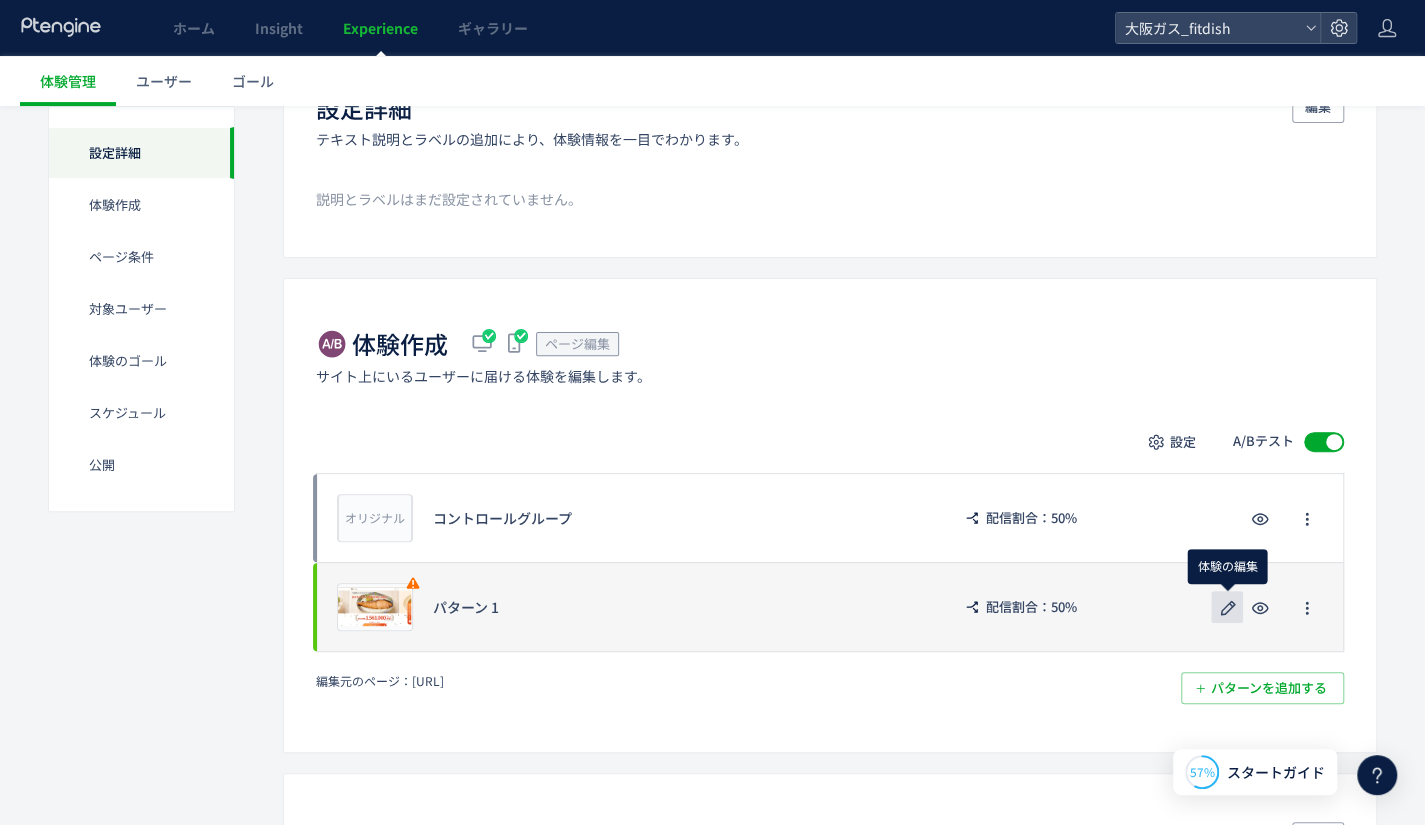 click 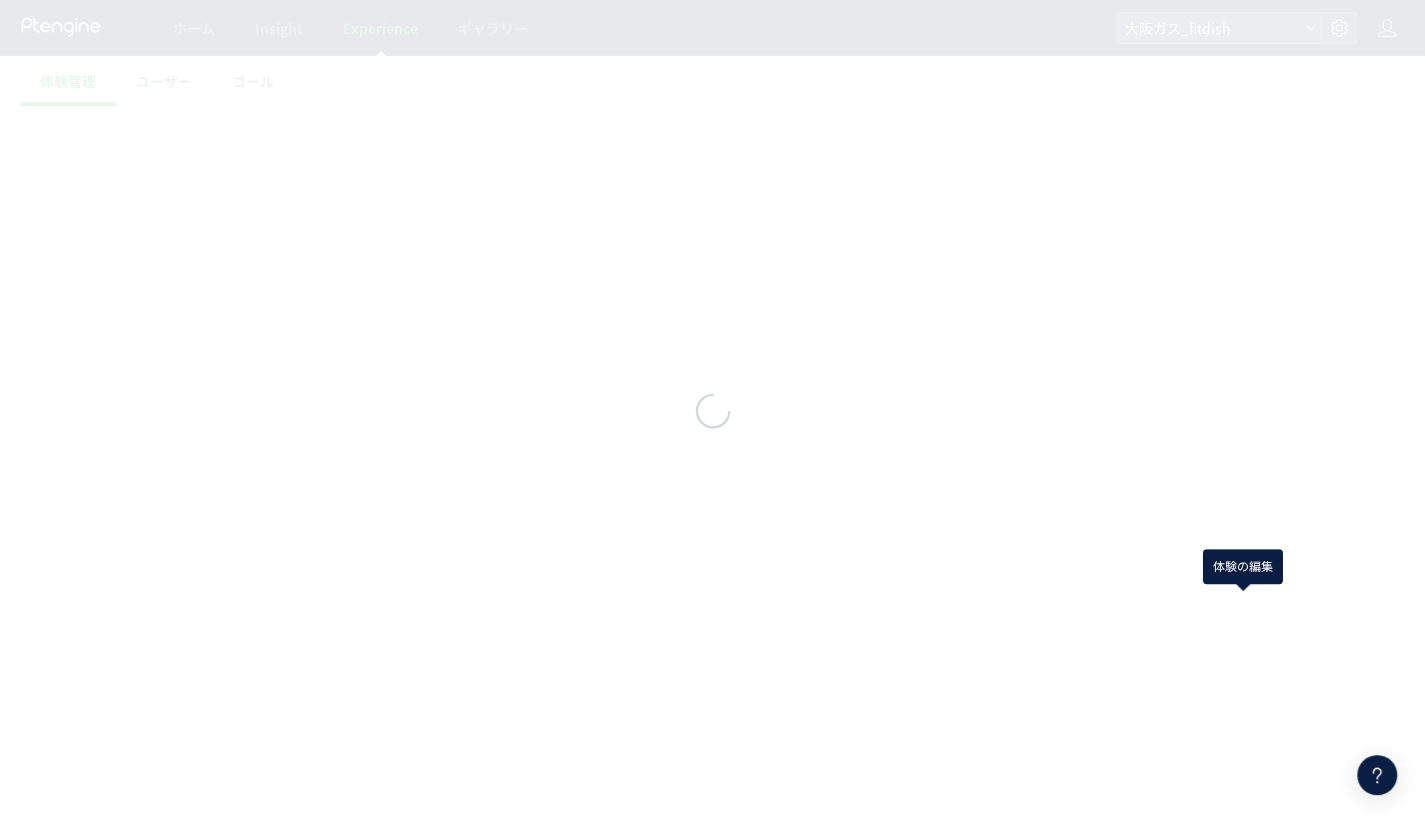 scroll, scrollTop: 0, scrollLeft: 0, axis: both 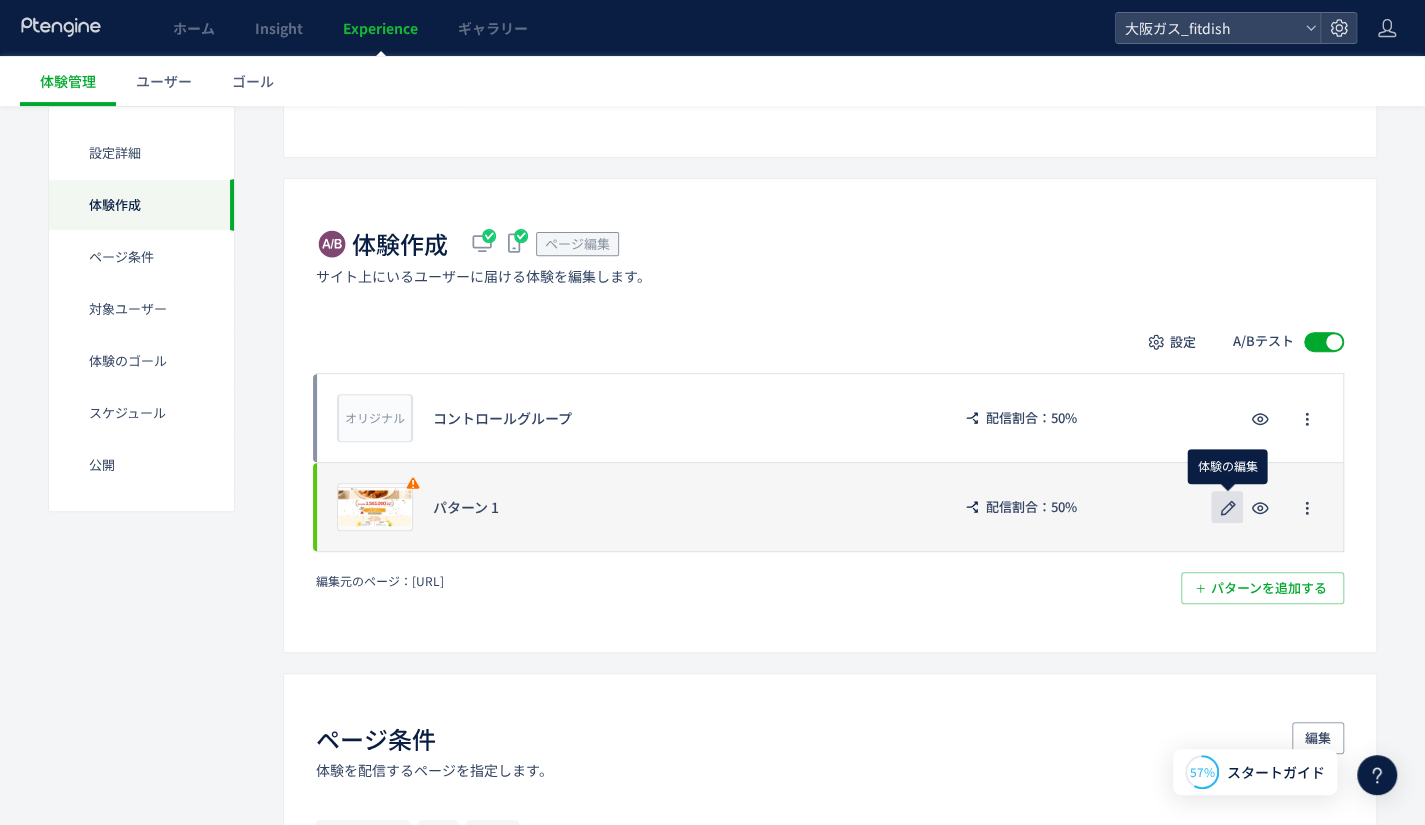 click 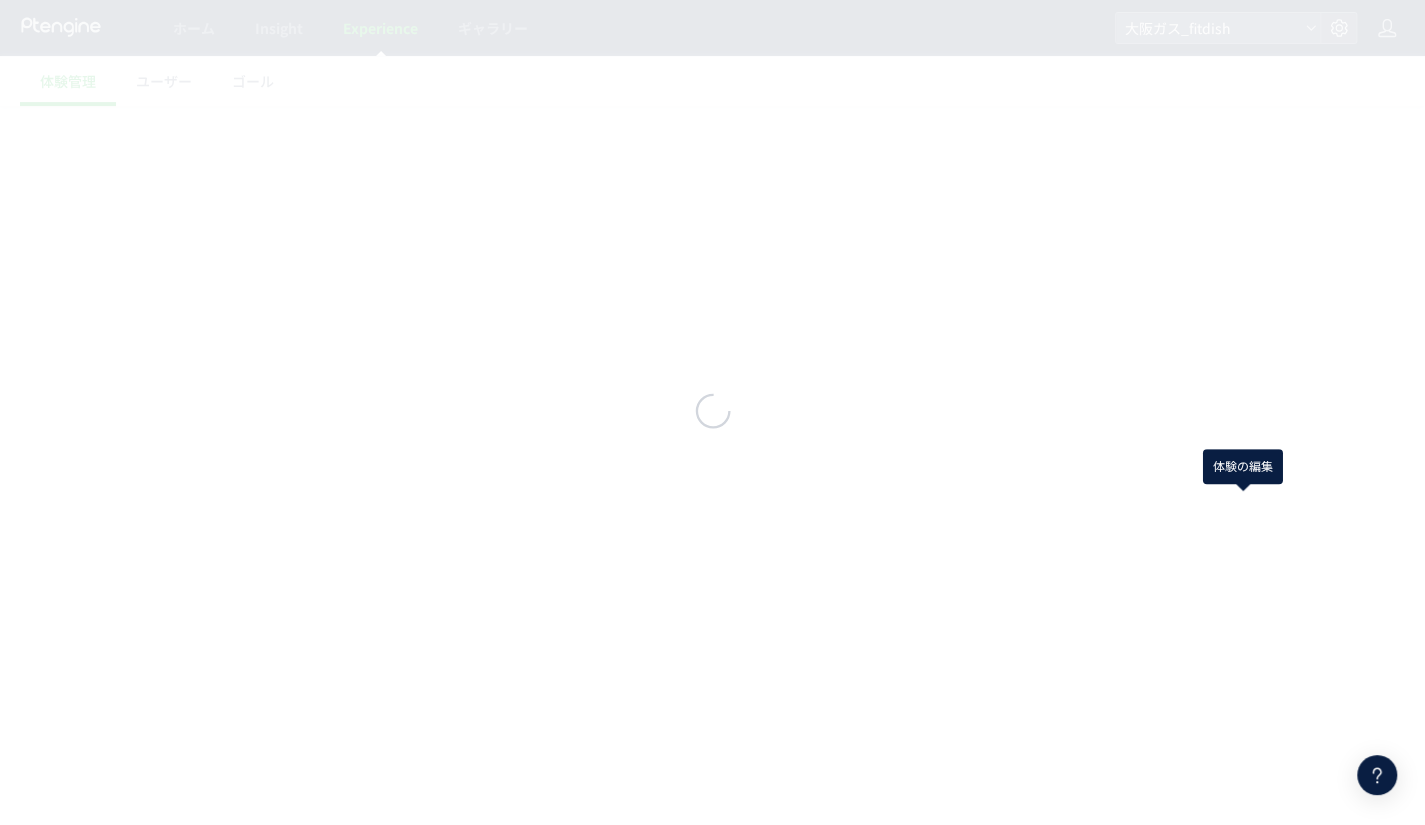 scroll, scrollTop: 0, scrollLeft: 0, axis: both 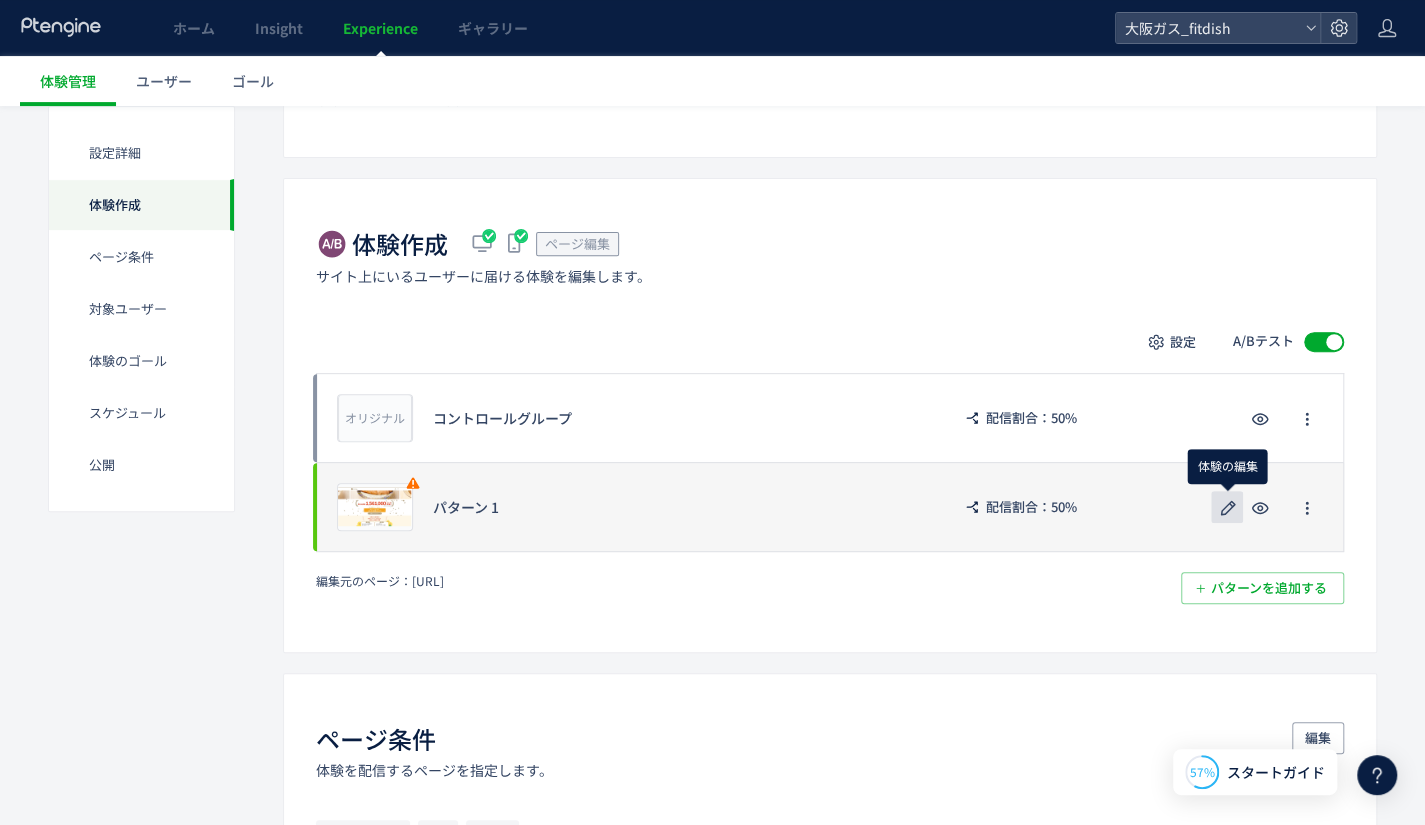 click 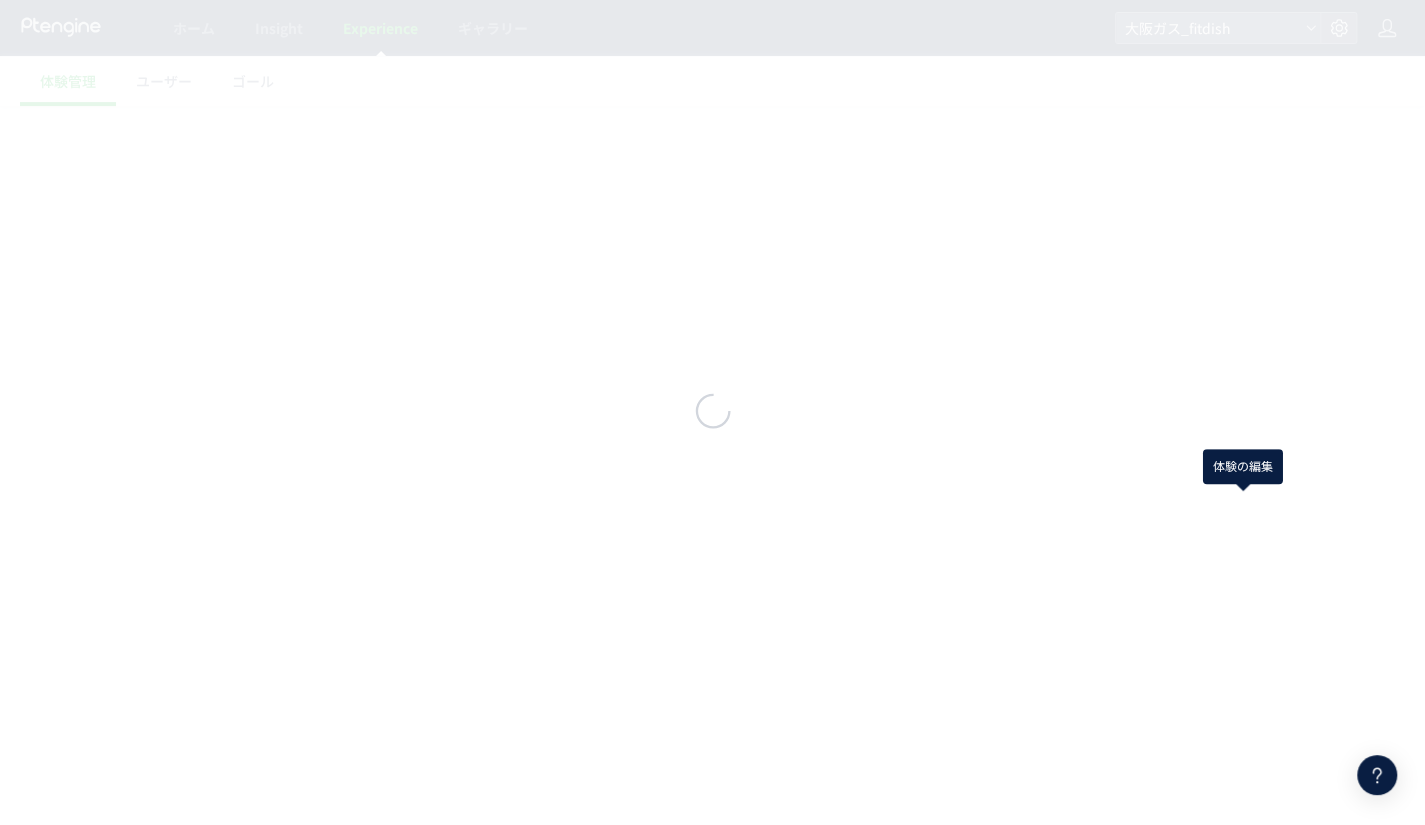 scroll, scrollTop: 0, scrollLeft: 0, axis: both 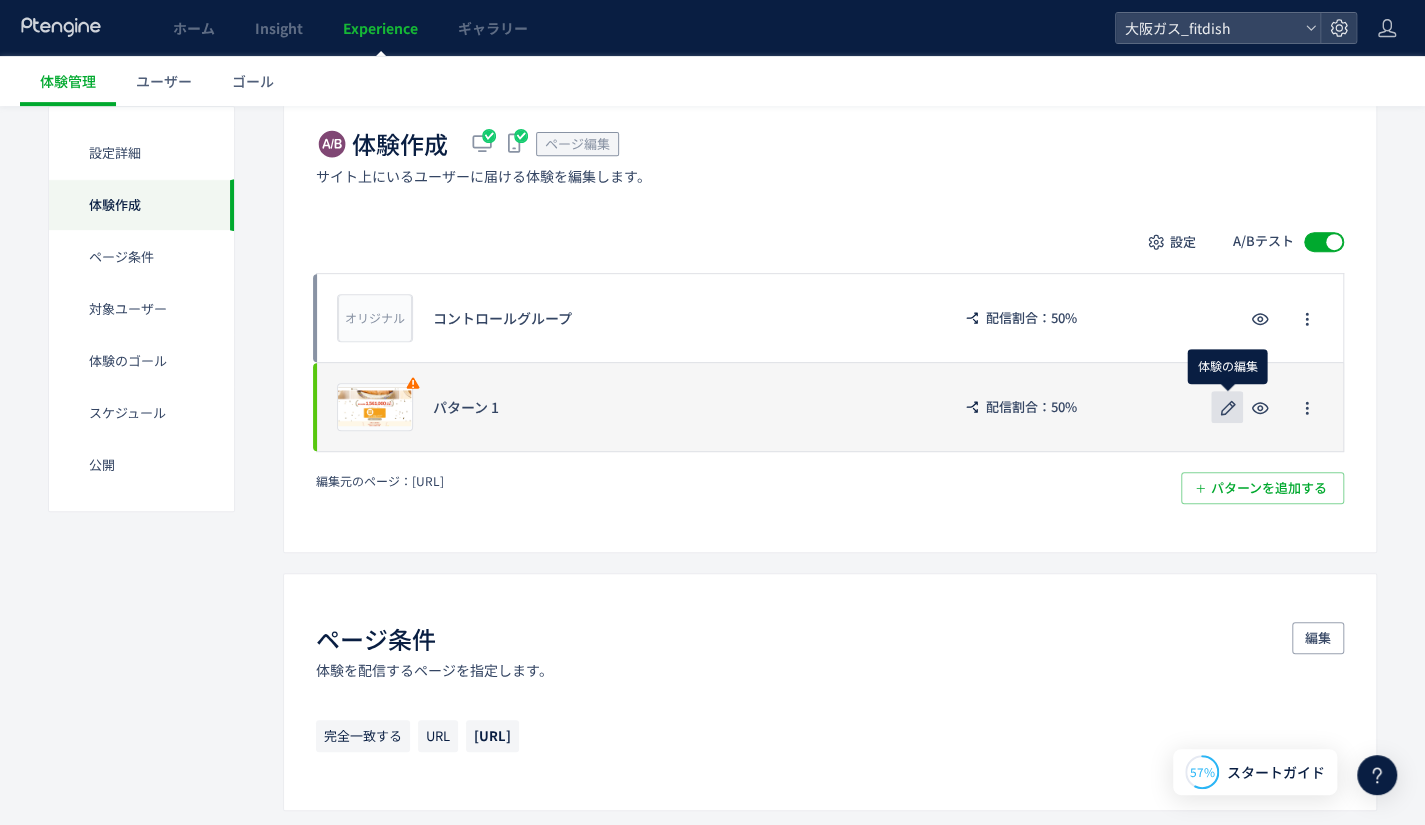 click 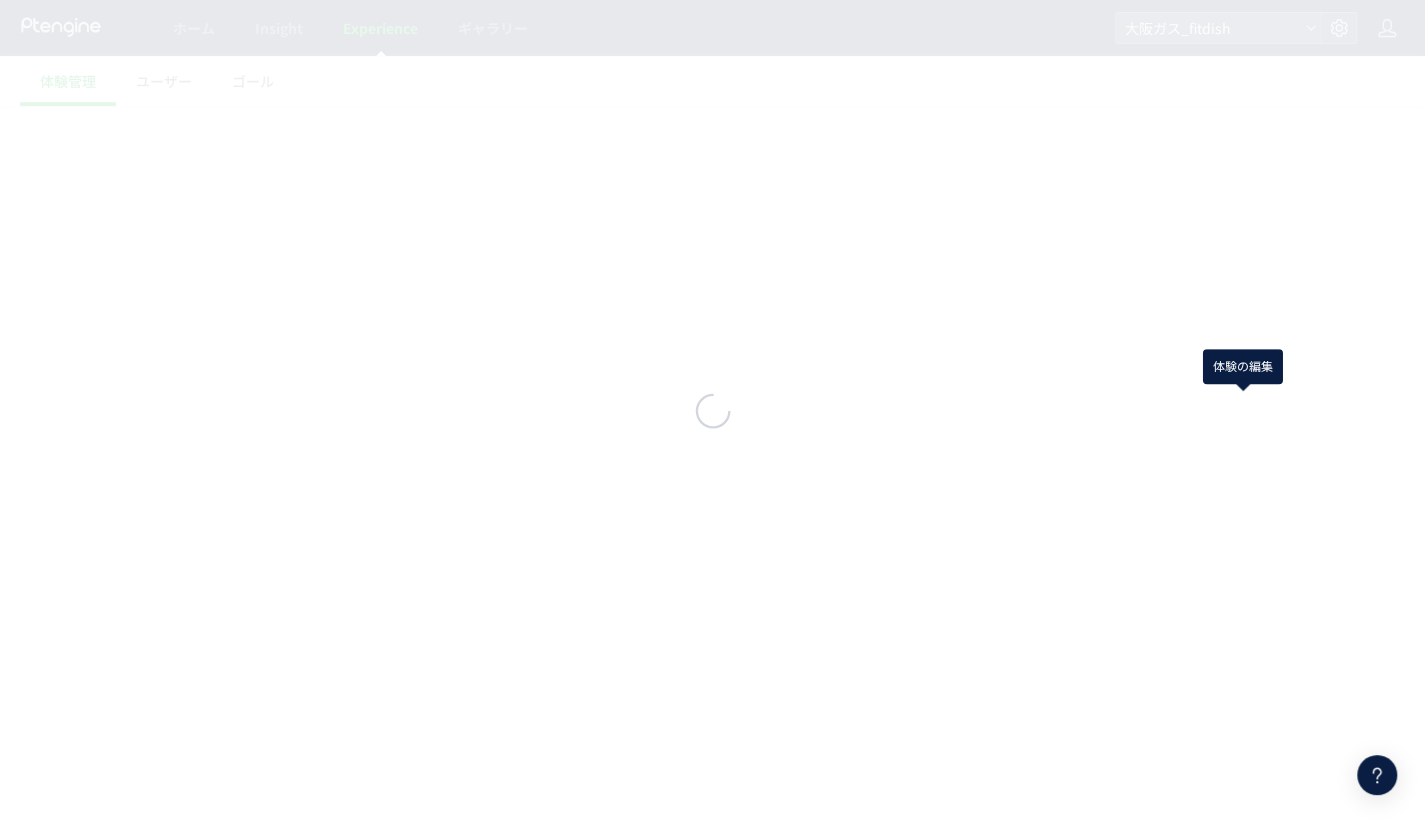 scroll, scrollTop: 0, scrollLeft: 0, axis: both 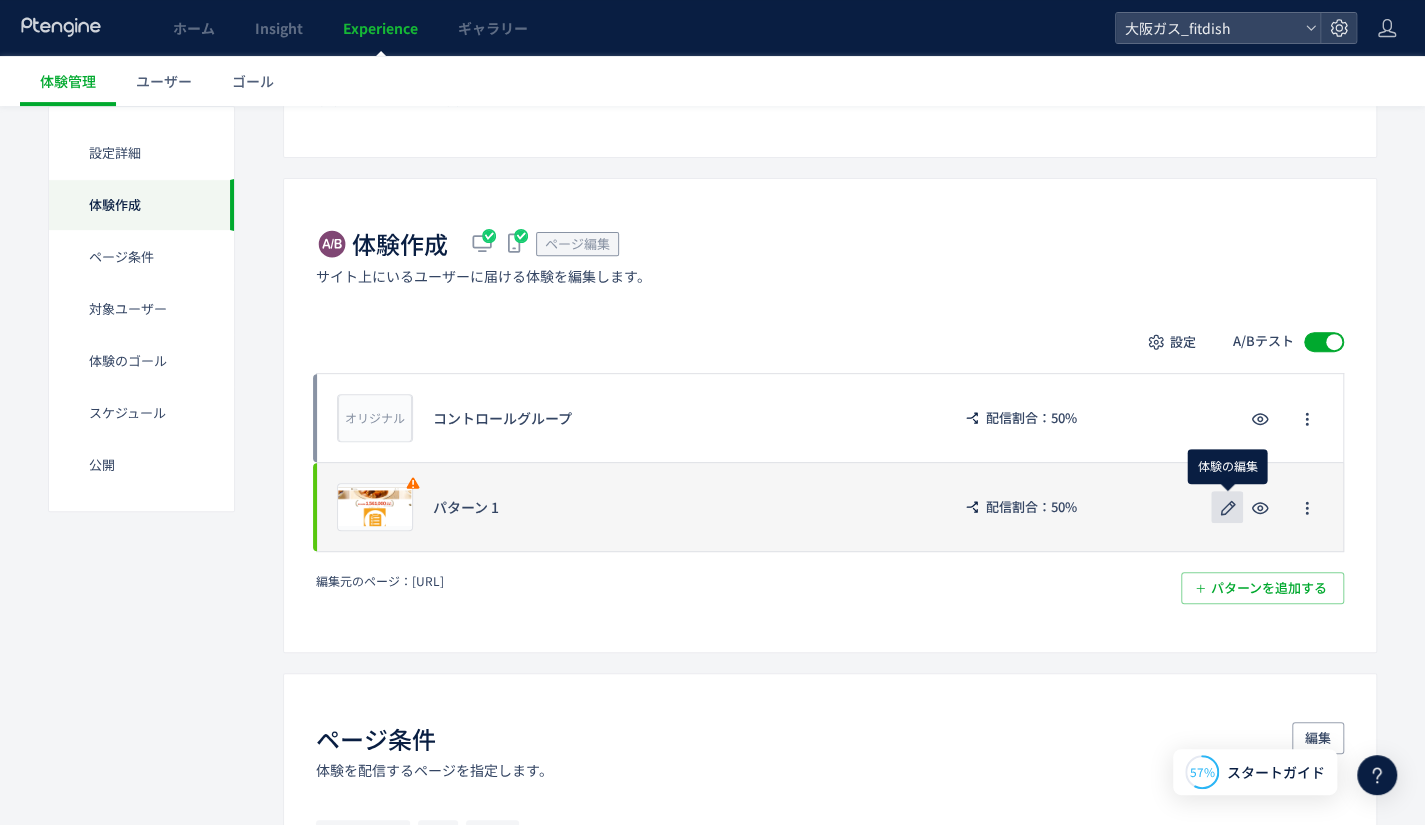 click 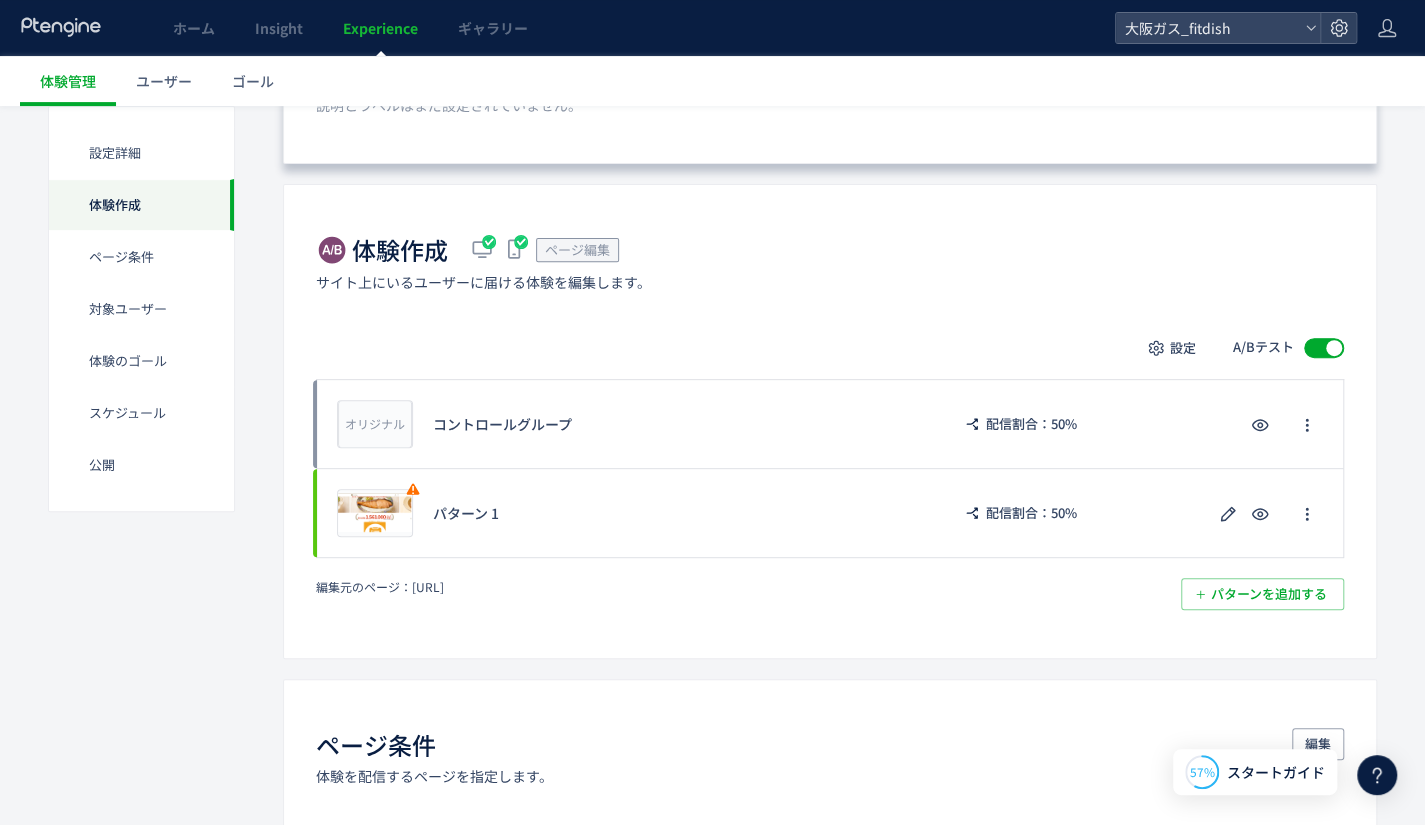 scroll, scrollTop: 300, scrollLeft: 0, axis: vertical 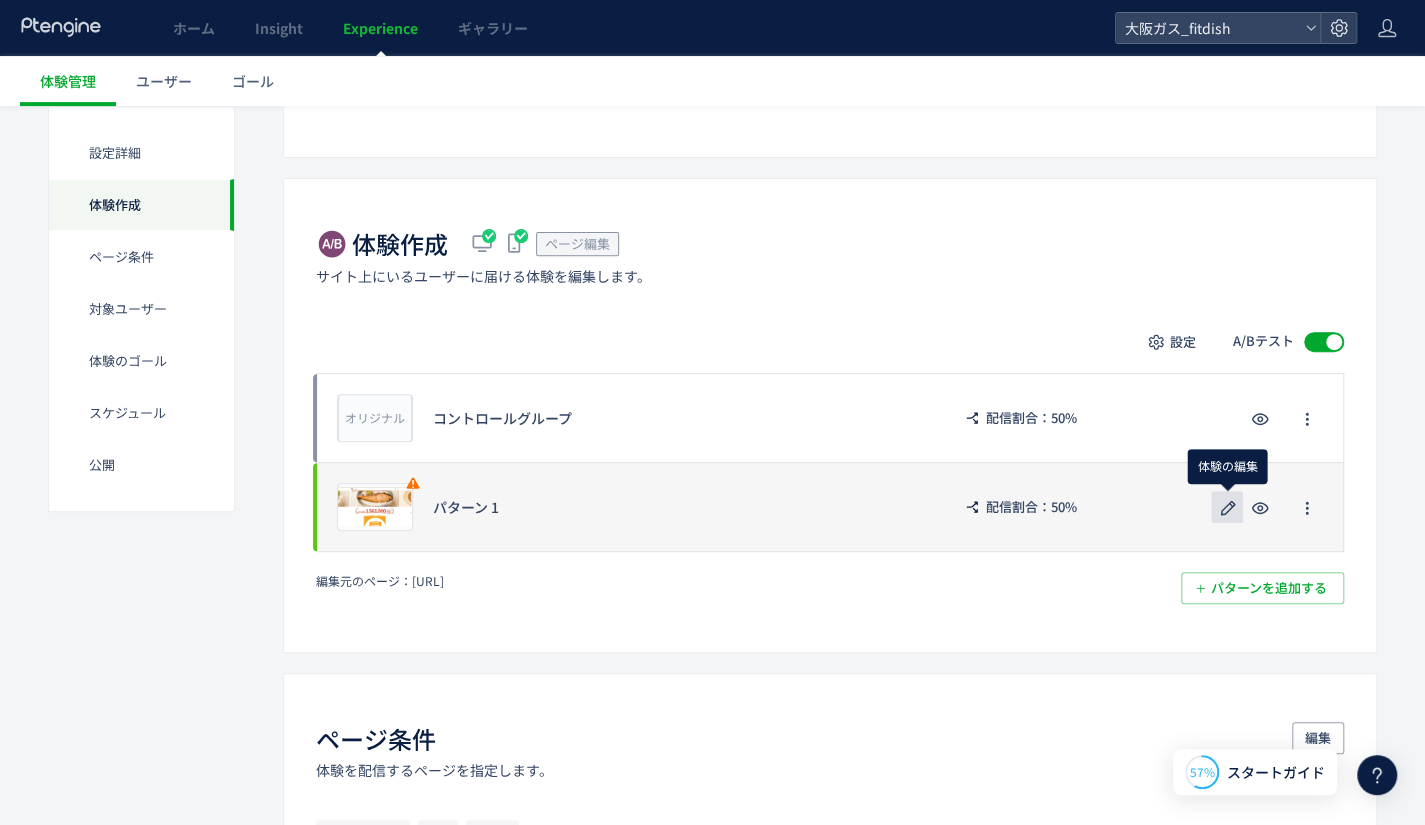 click 